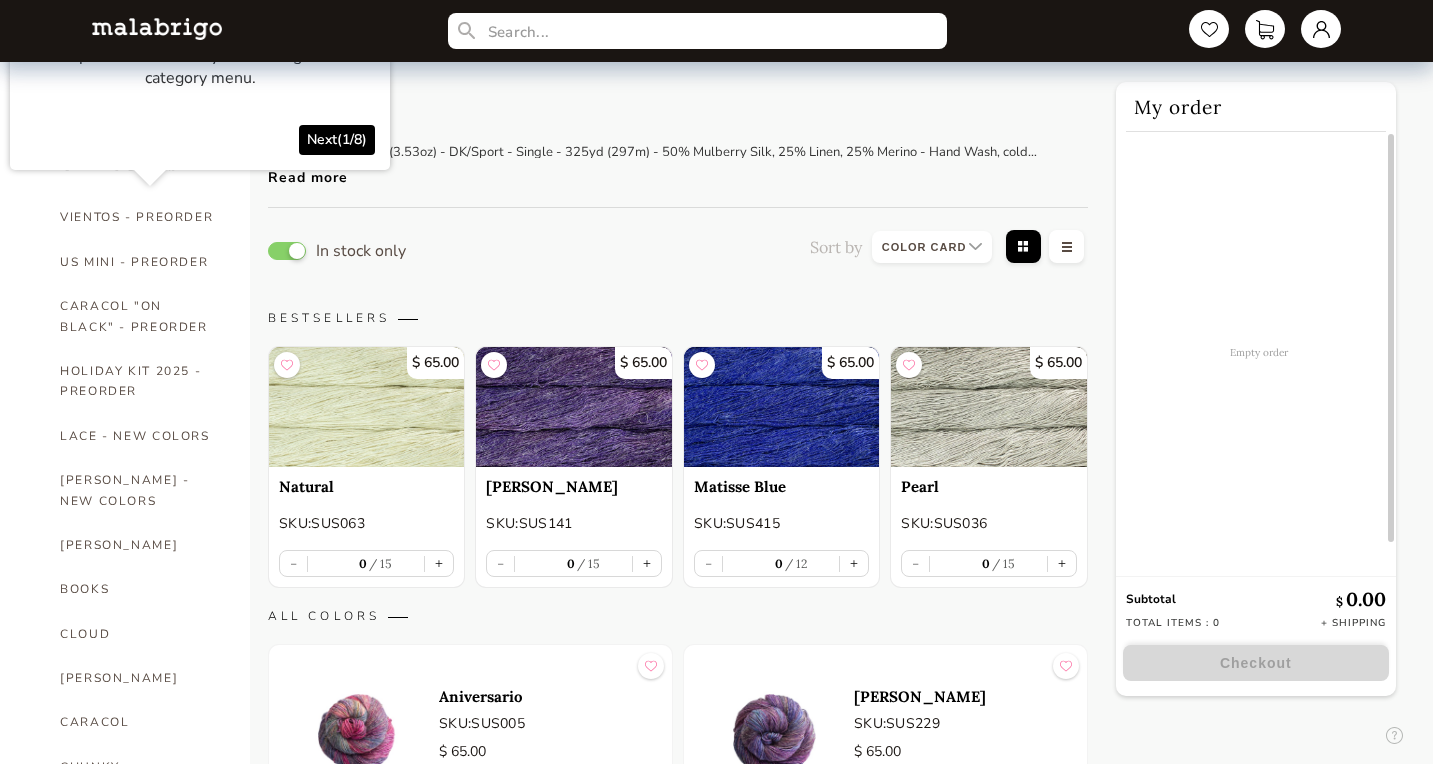 select on "INDEX" 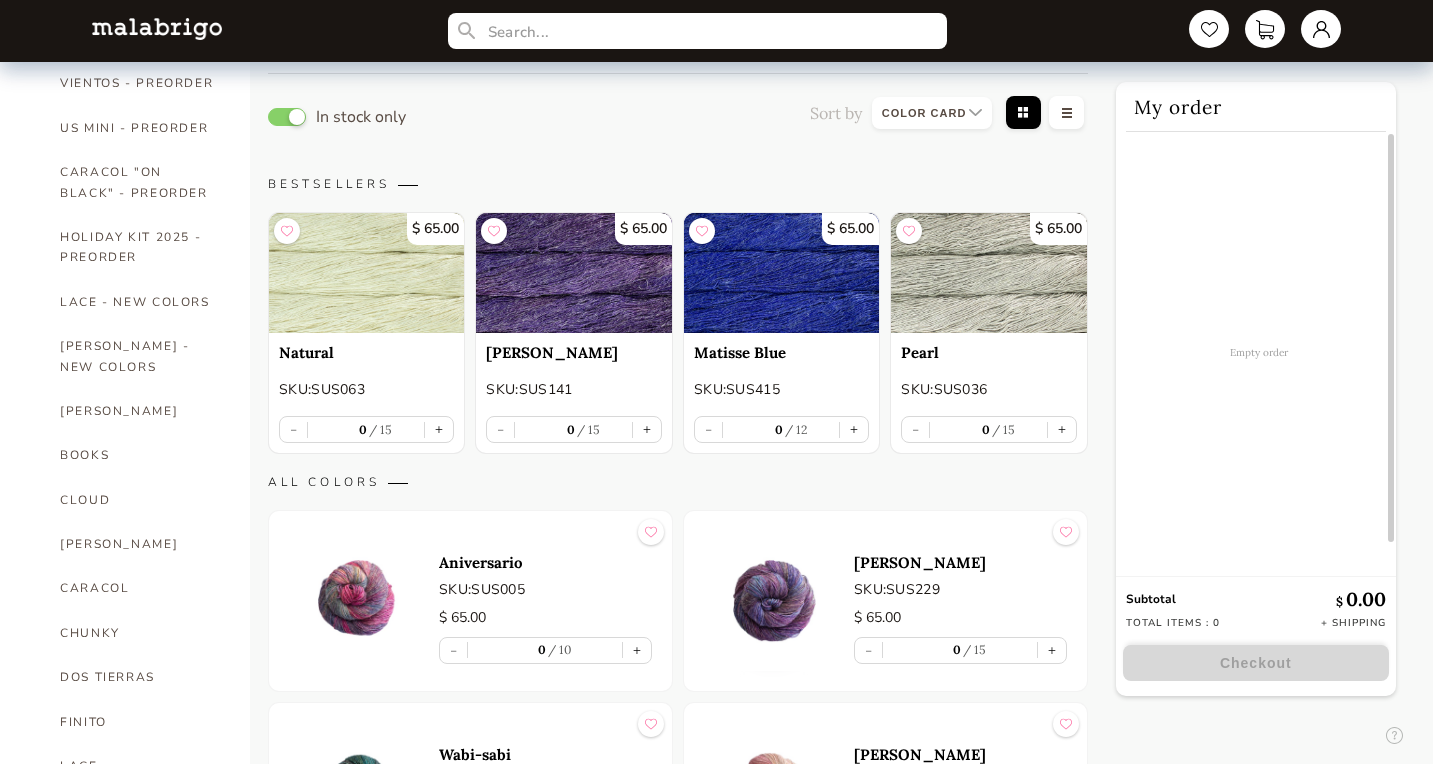 scroll, scrollTop: 137, scrollLeft: 0, axis: vertical 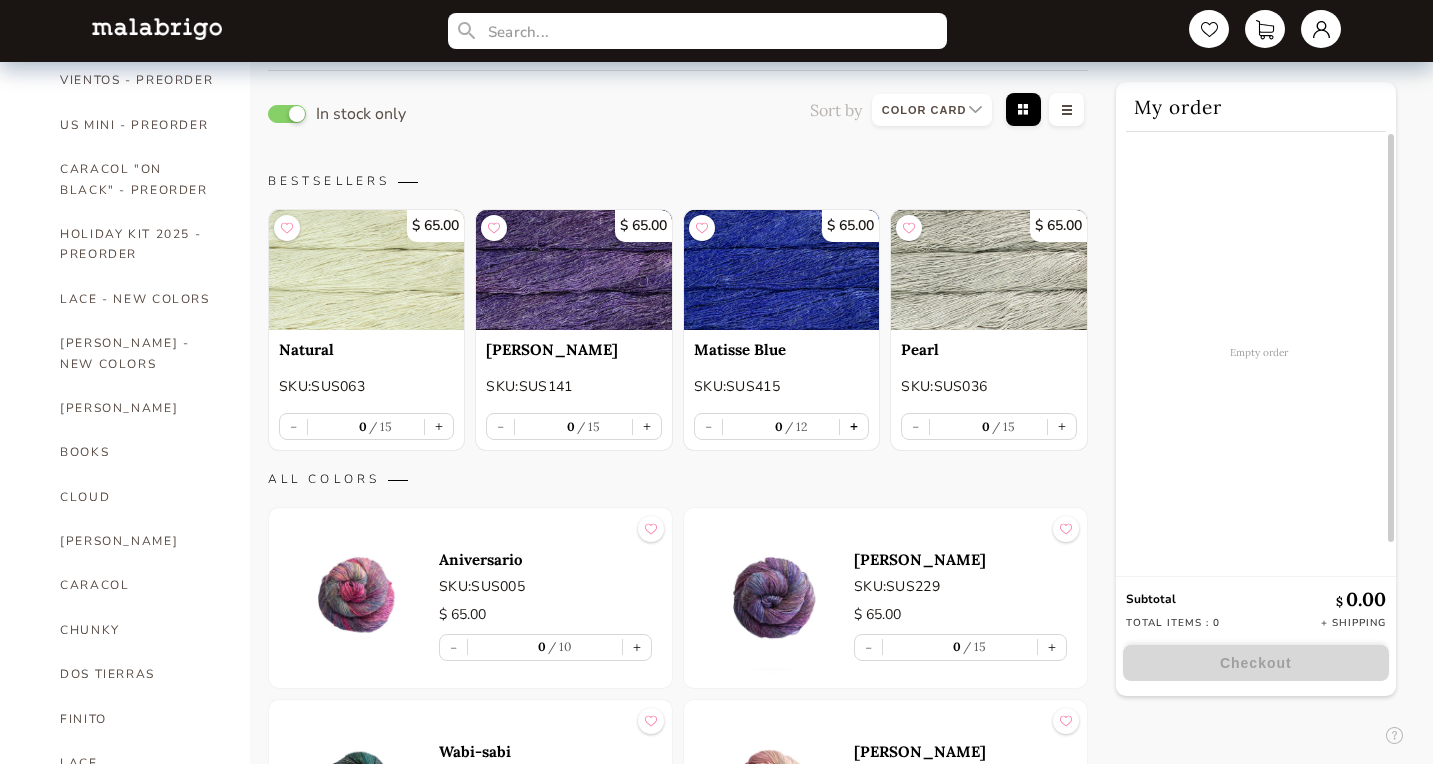 click on "+" at bounding box center (854, 426) 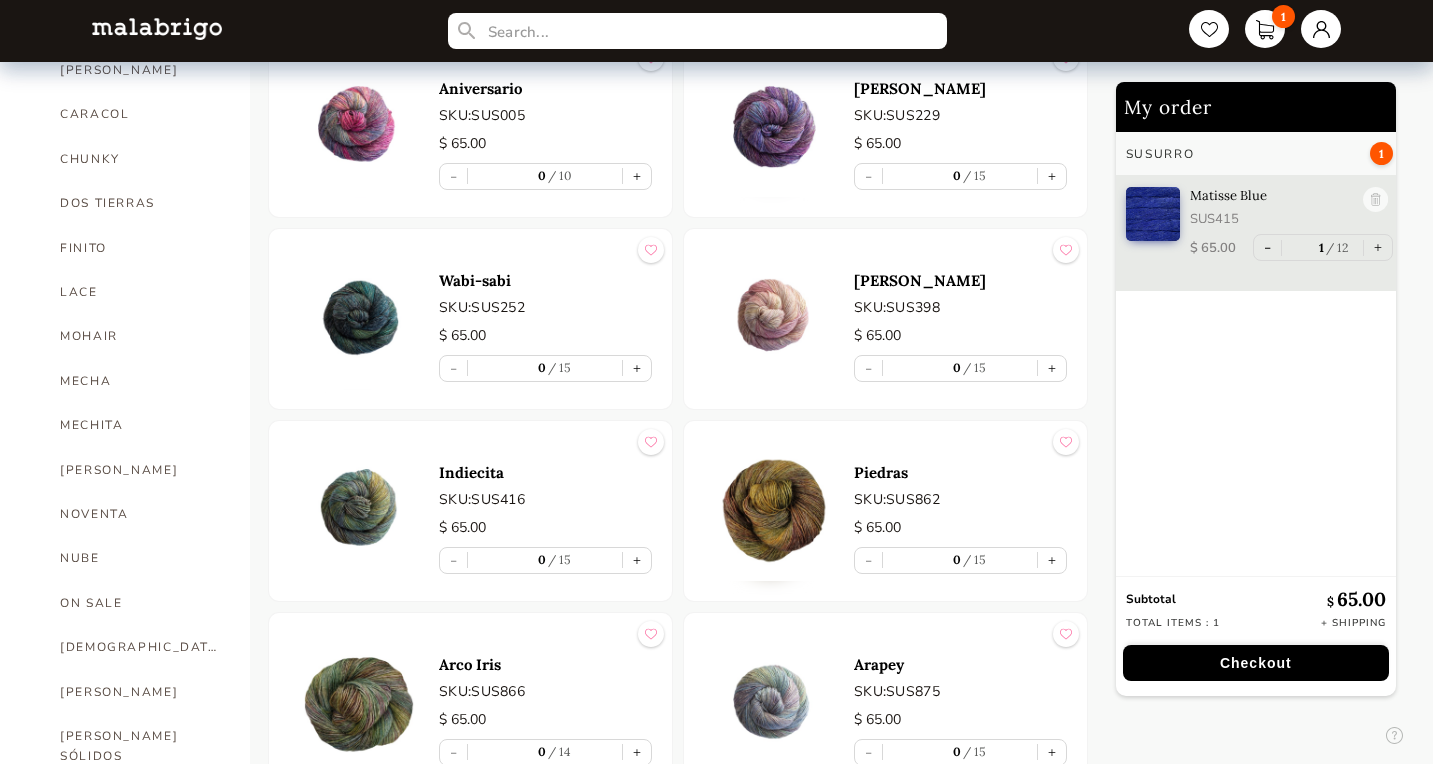 scroll, scrollTop: 608, scrollLeft: 0, axis: vertical 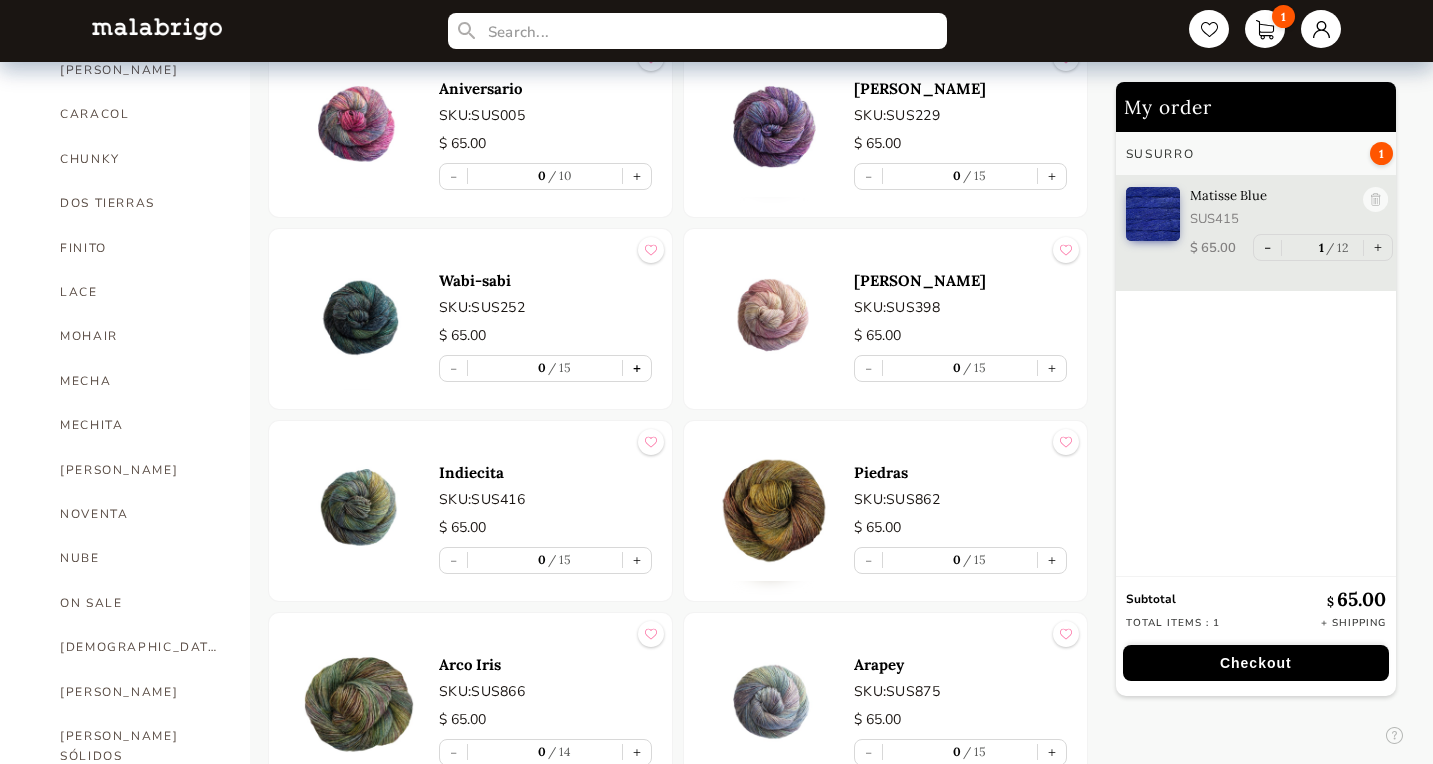 click on "+" at bounding box center (637, 368) 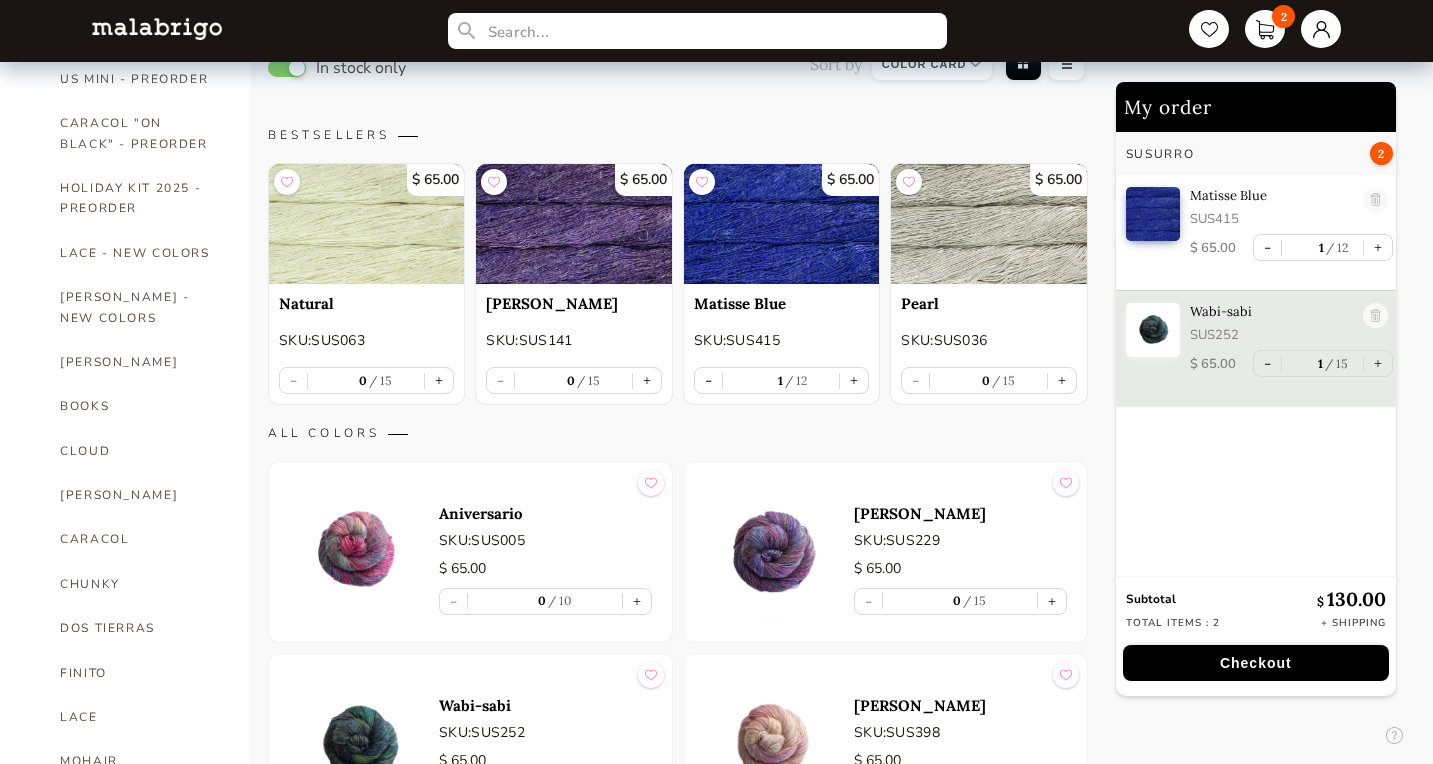 scroll, scrollTop: 165, scrollLeft: 0, axis: vertical 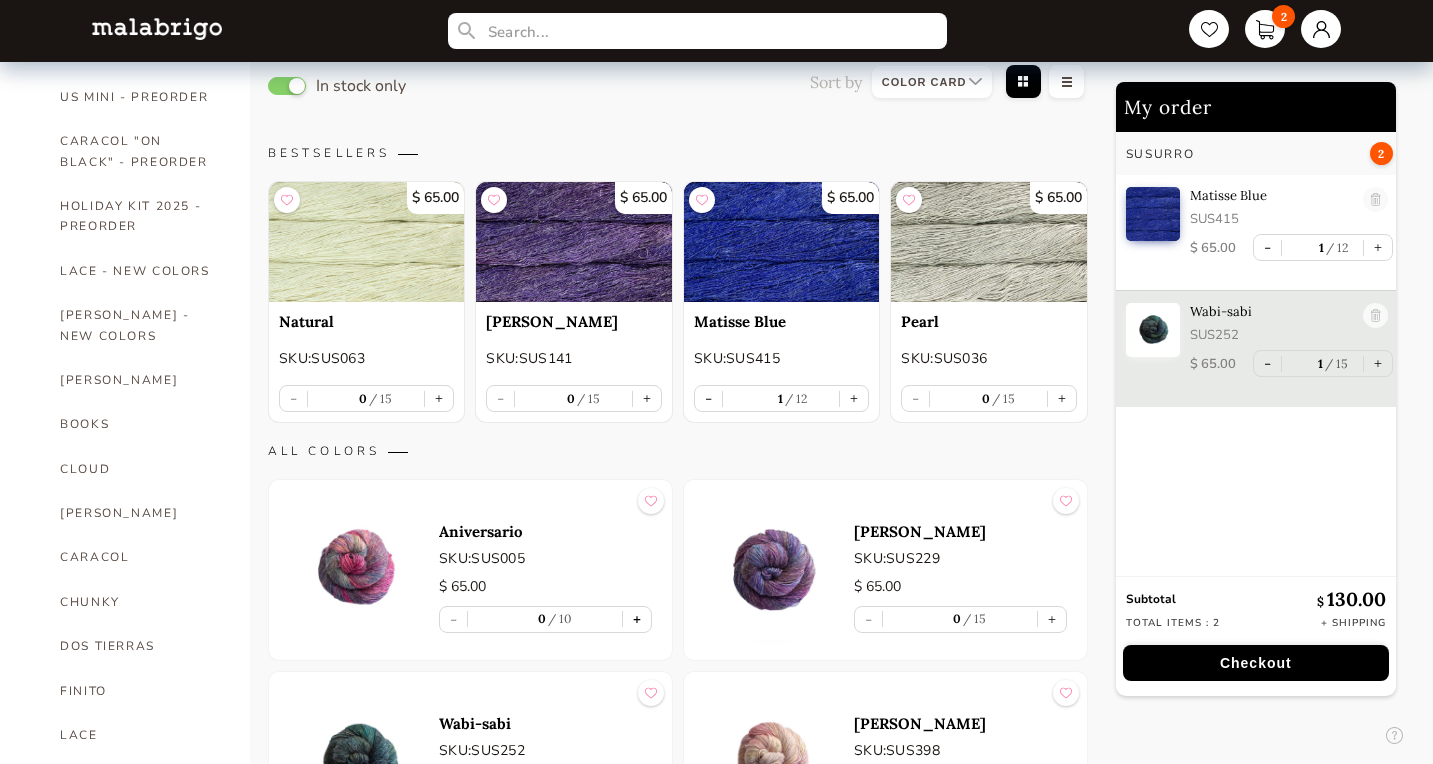 click on "+" at bounding box center [637, 619] 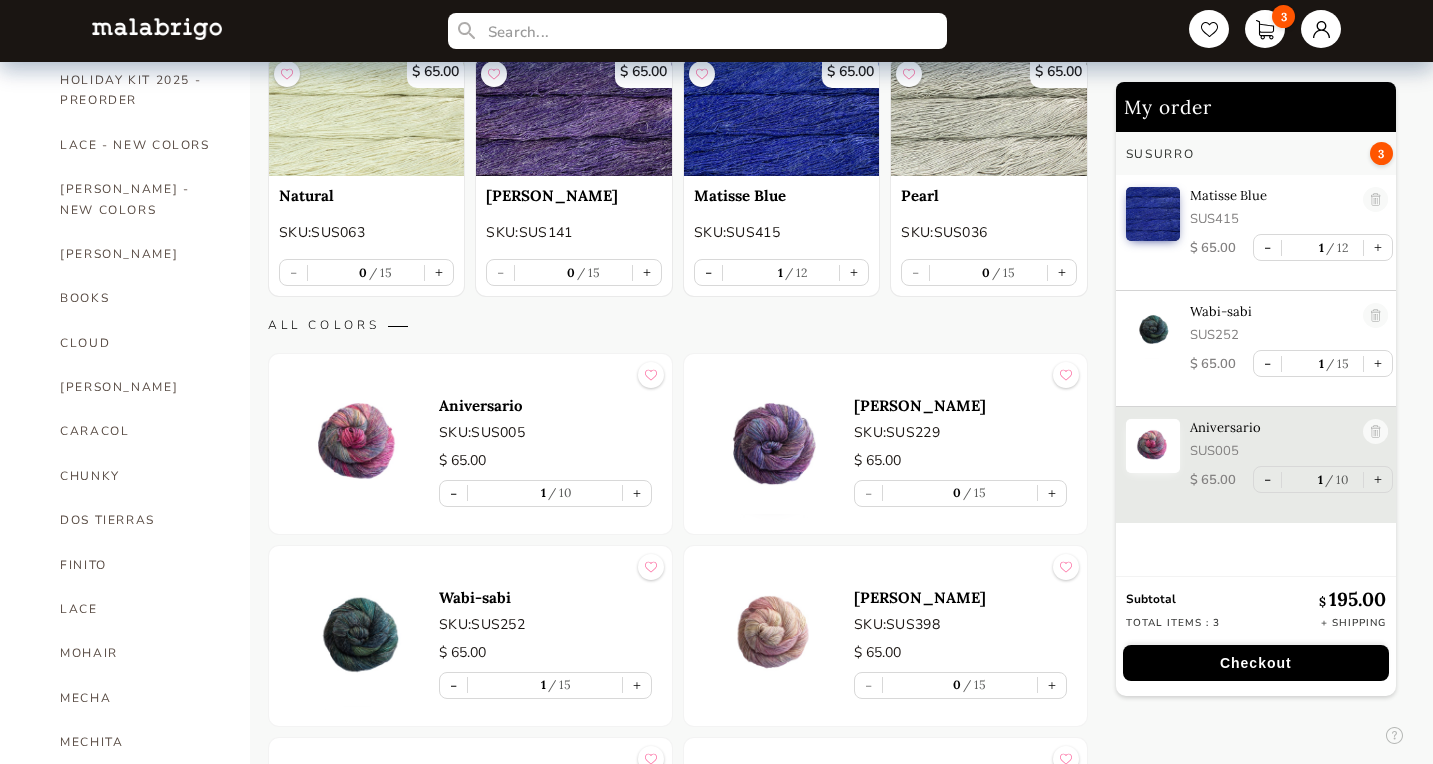 scroll, scrollTop: 292, scrollLeft: 0, axis: vertical 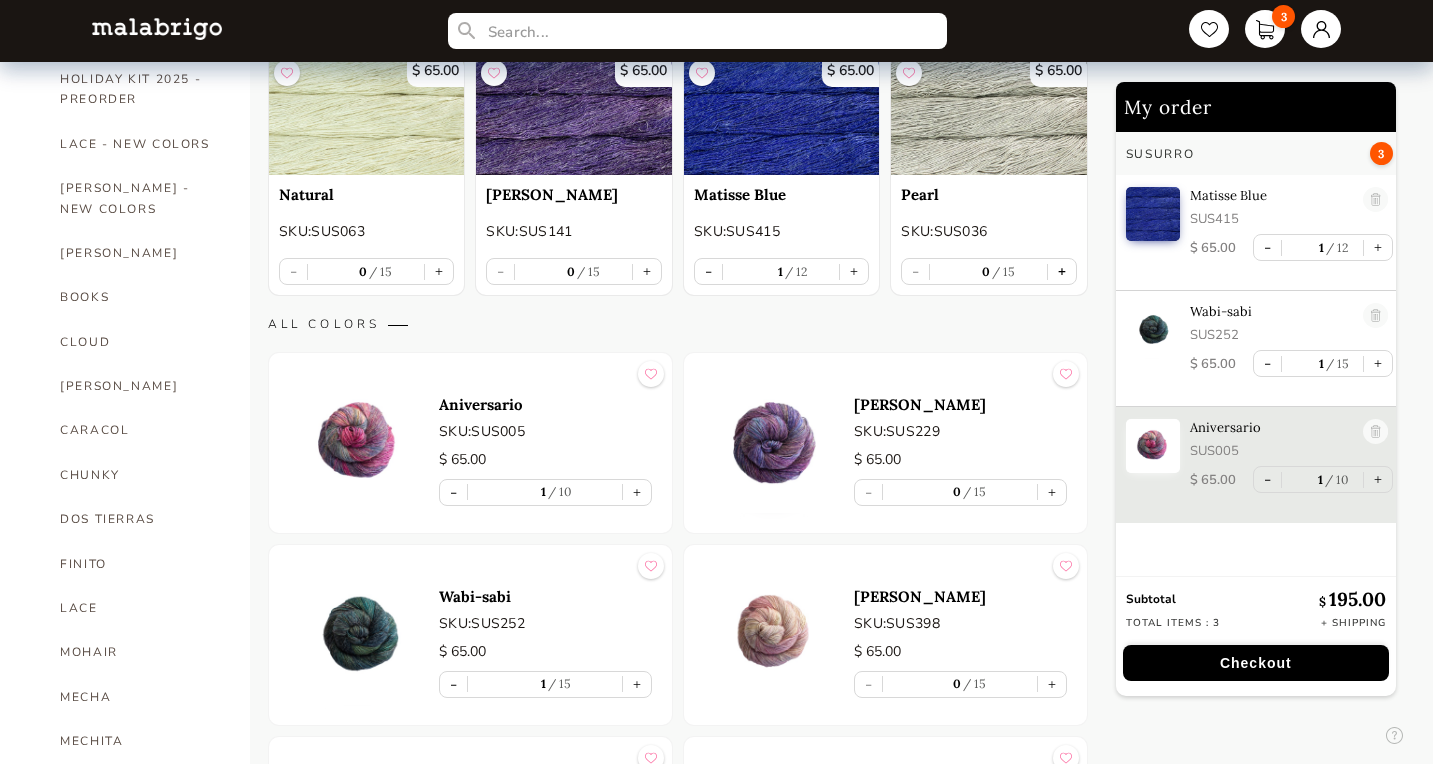 click on "+" at bounding box center [1062, 271] 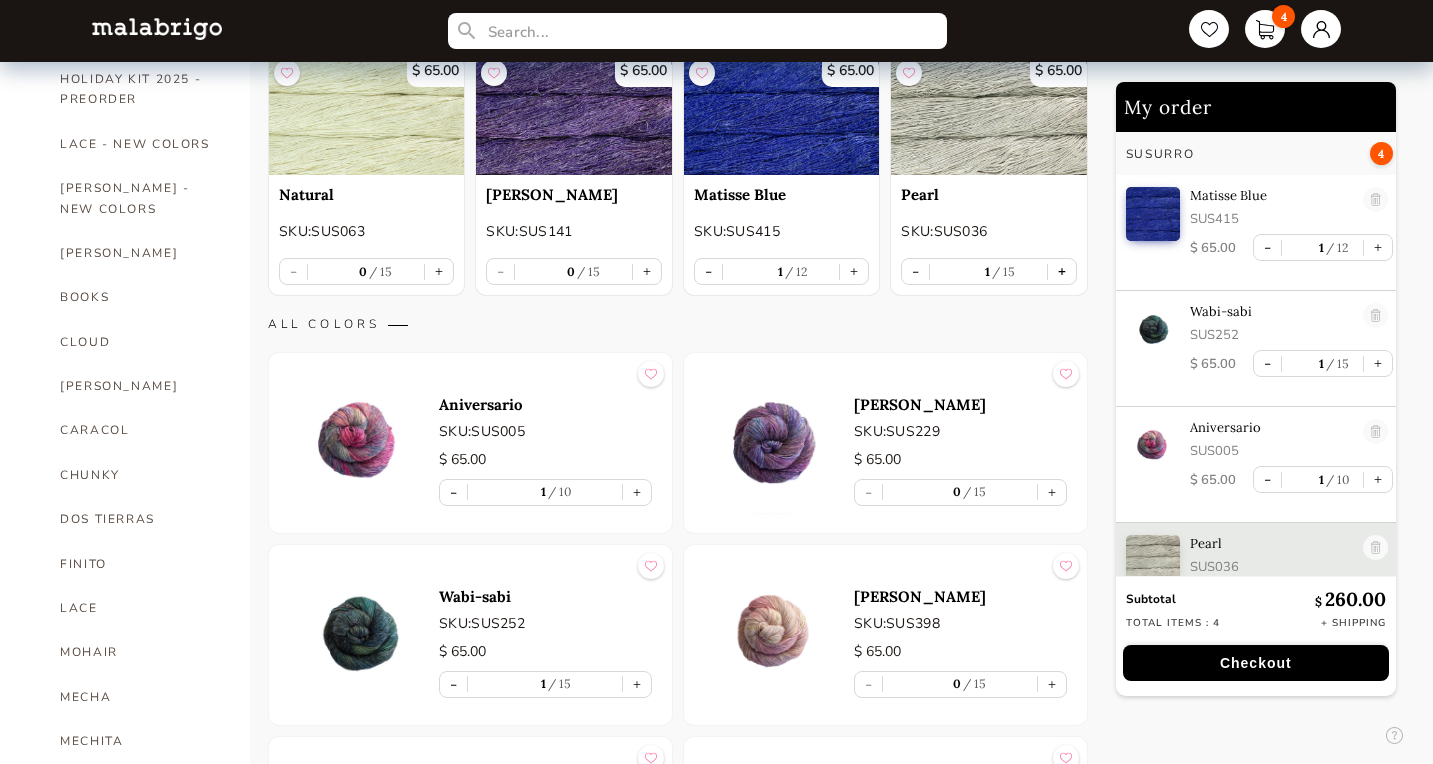 type on "1" 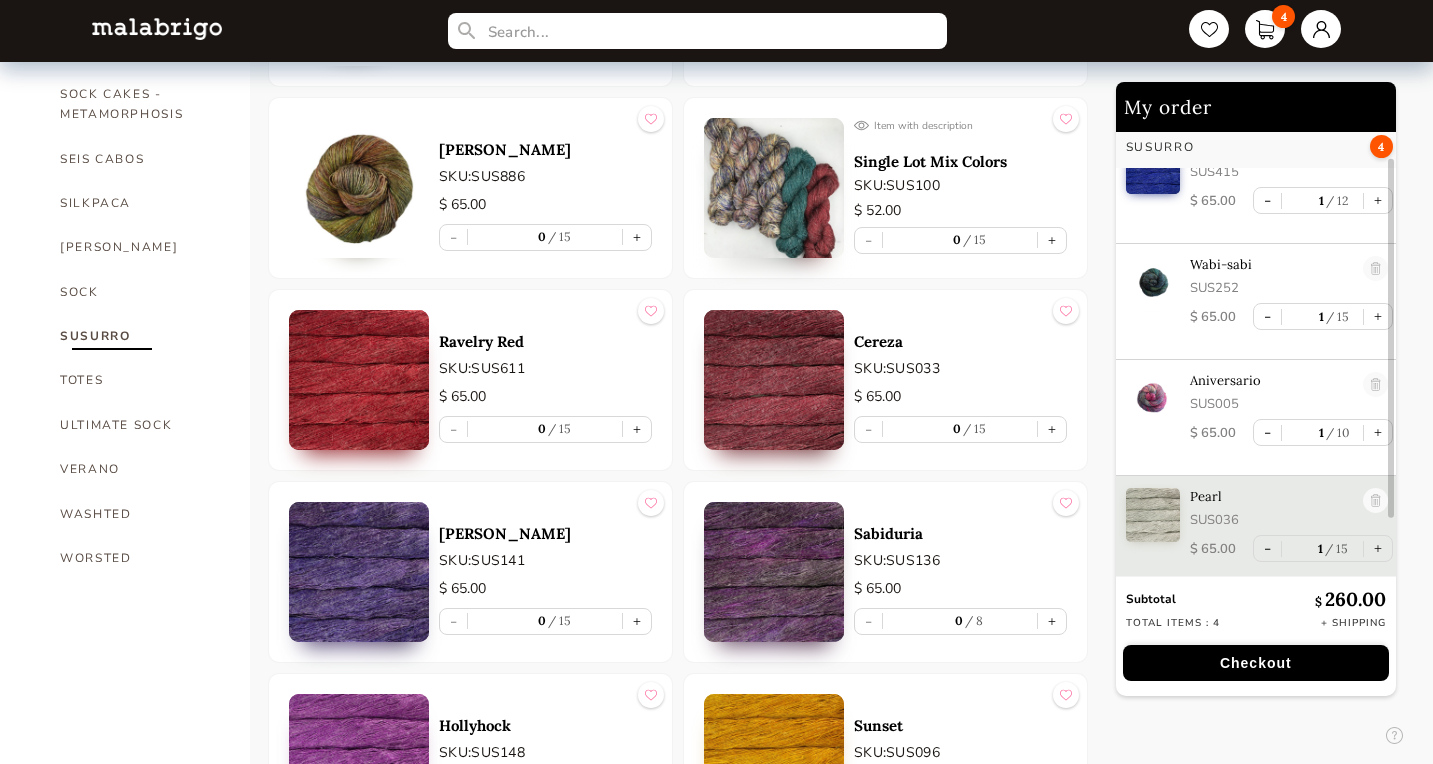 scroll, scrollTop: 1316, scrollLeft: 0, axis: vertical 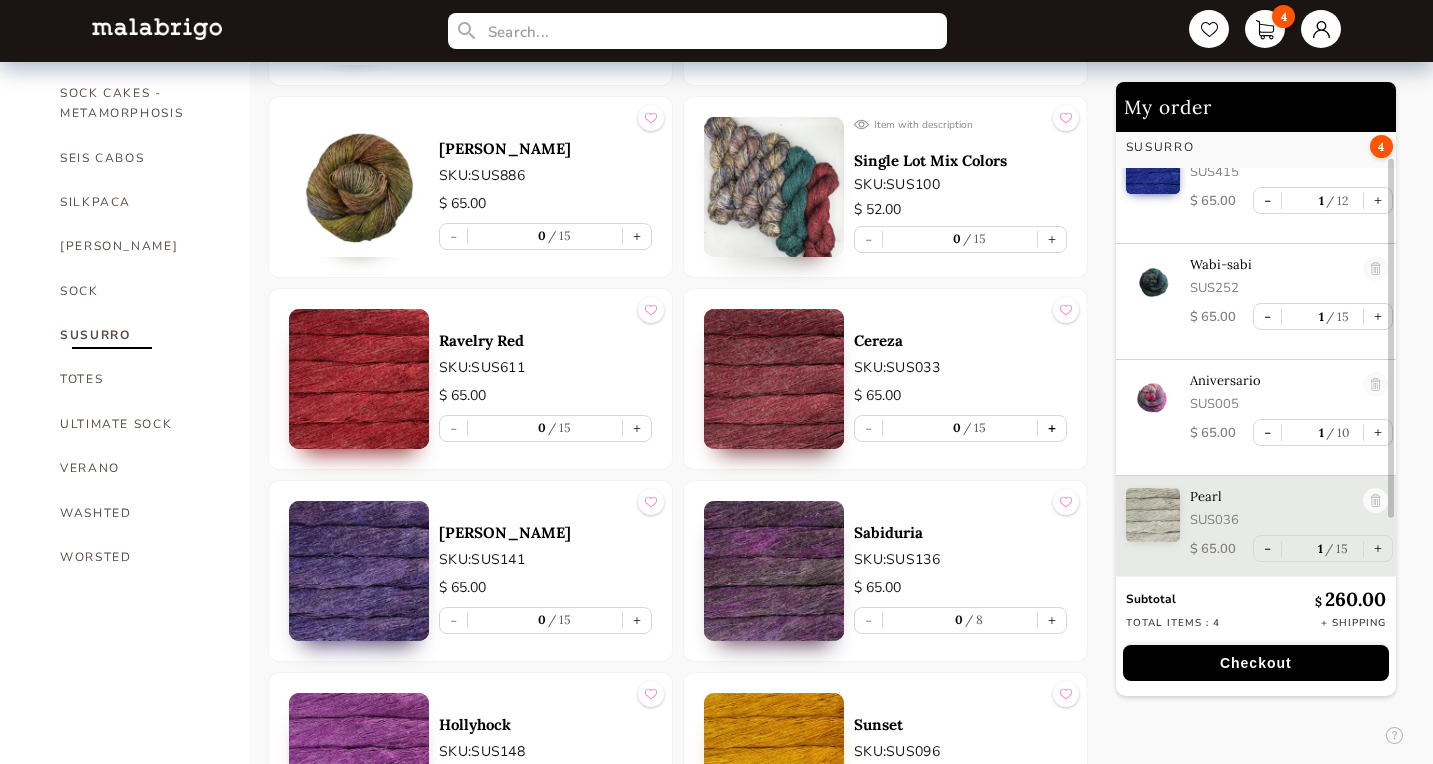 click on "+" at bounding box center [1052, 428] 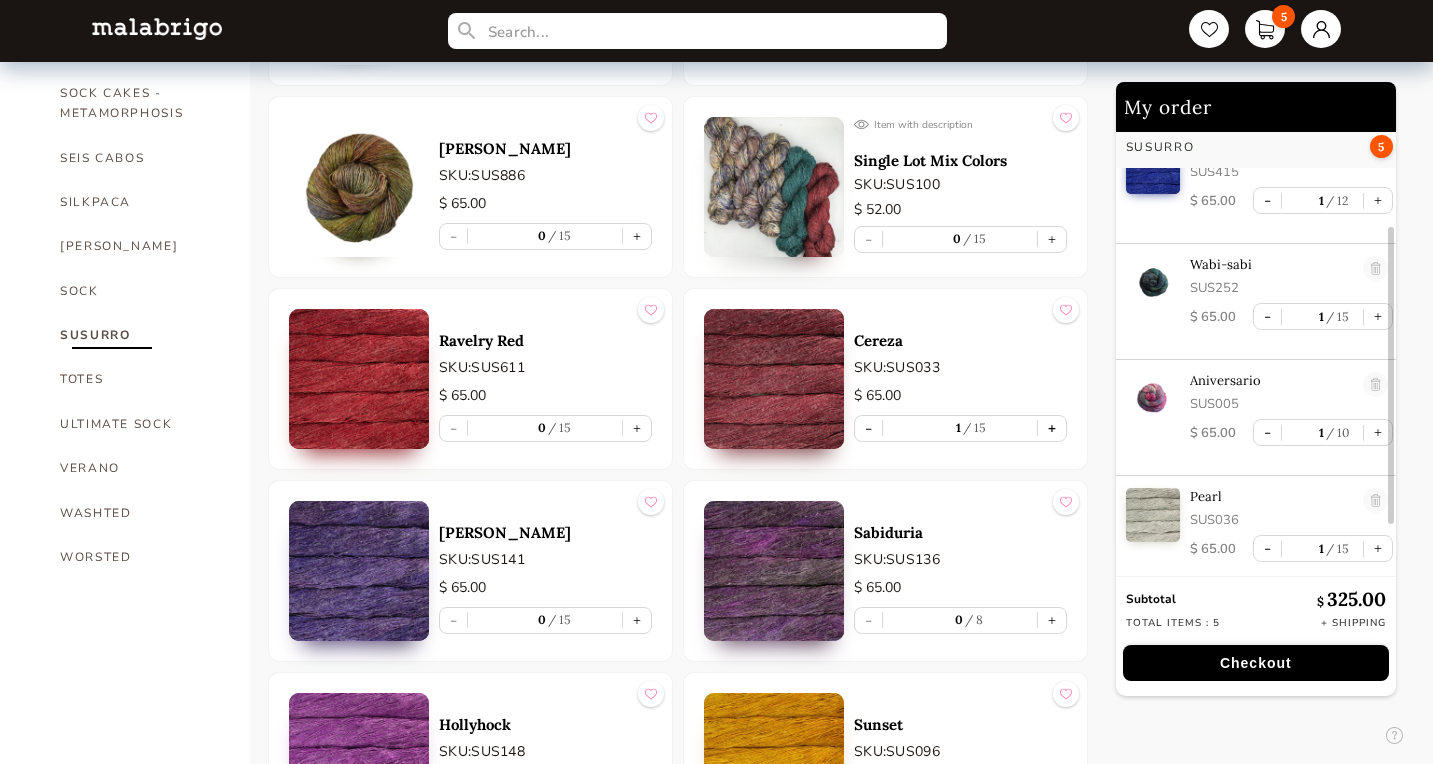 scroll, scrollTop: 156, scrollLeft: 0, axis: vertical 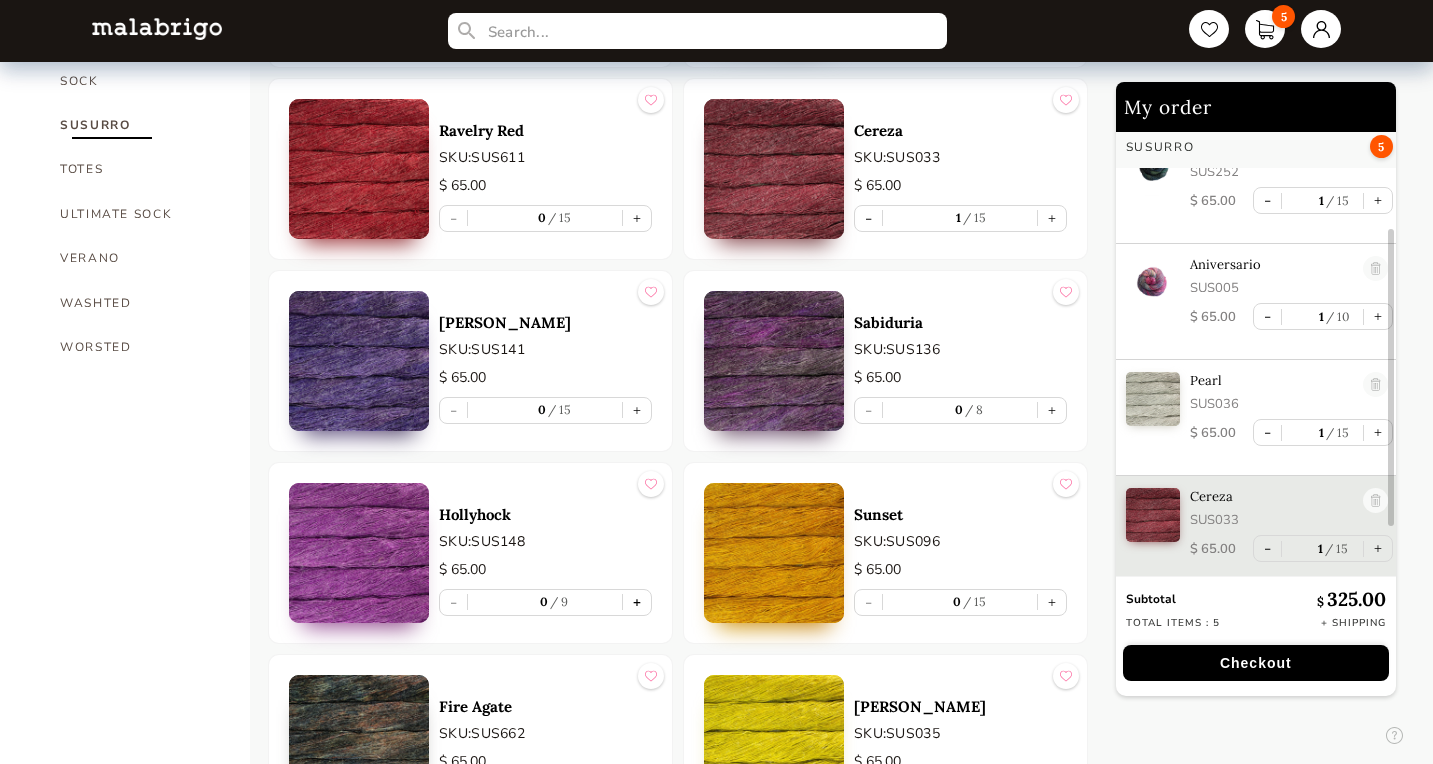 click on "+" at bounding box center [637, 602] 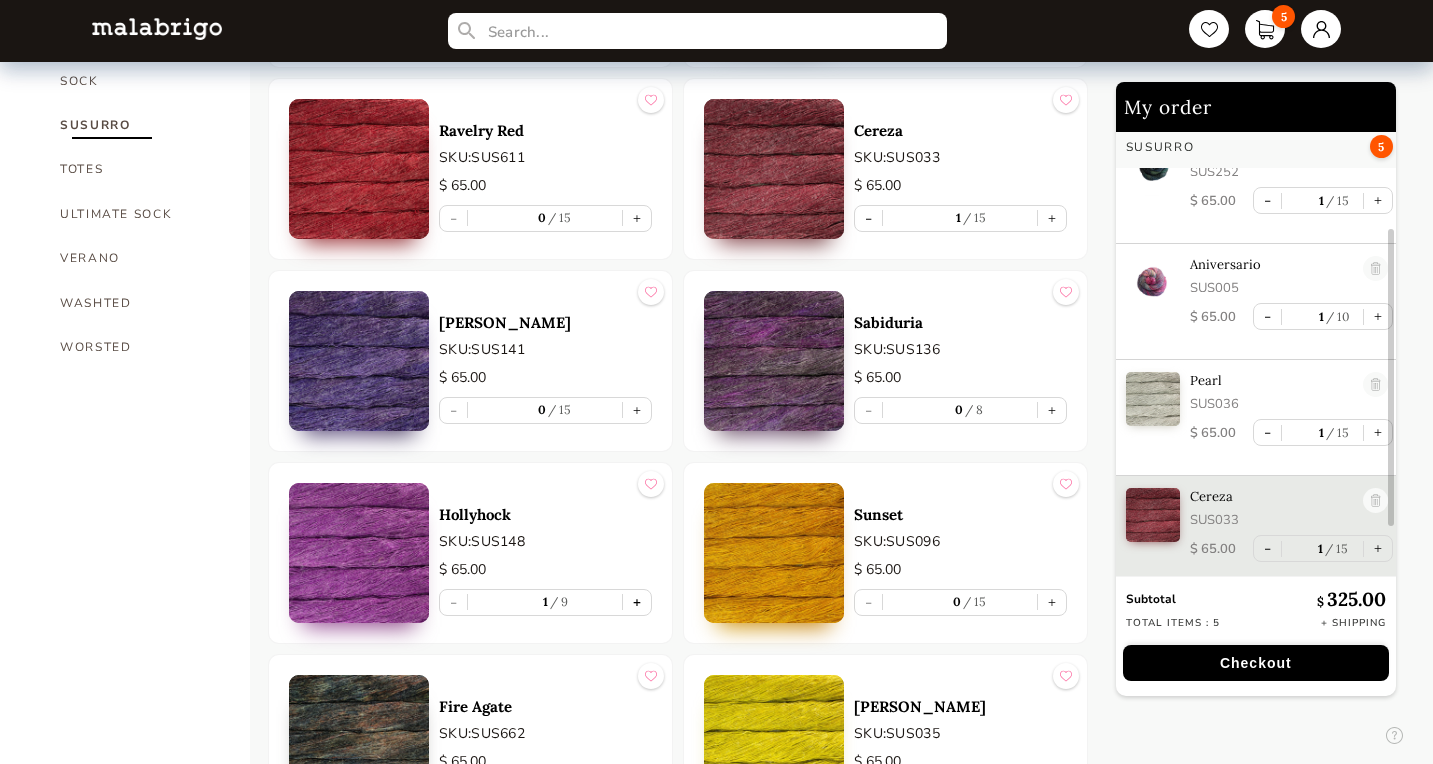 scroll, scrollTop: 272, scrollLeft: 0, axis: vertical 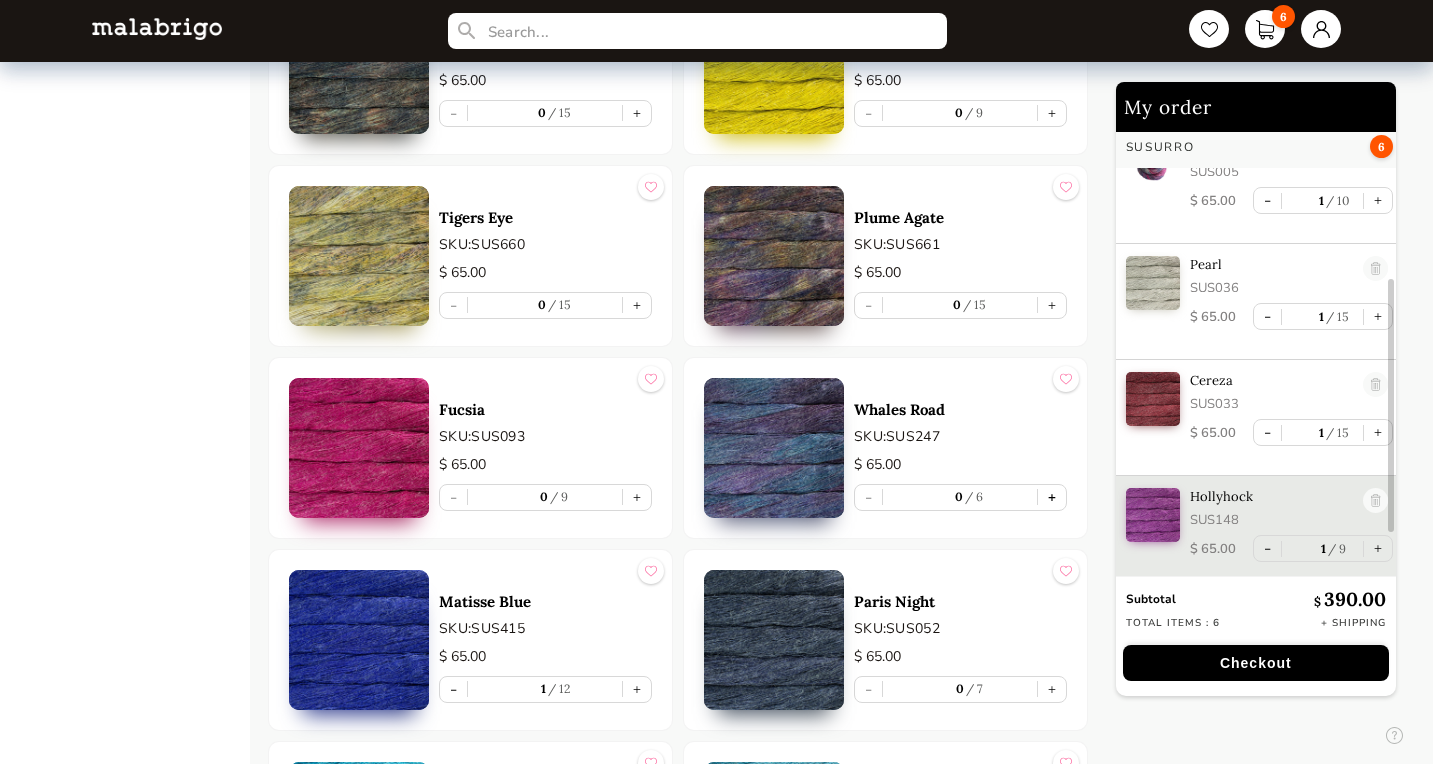 click on "+" at bounding box center (1052, 497) 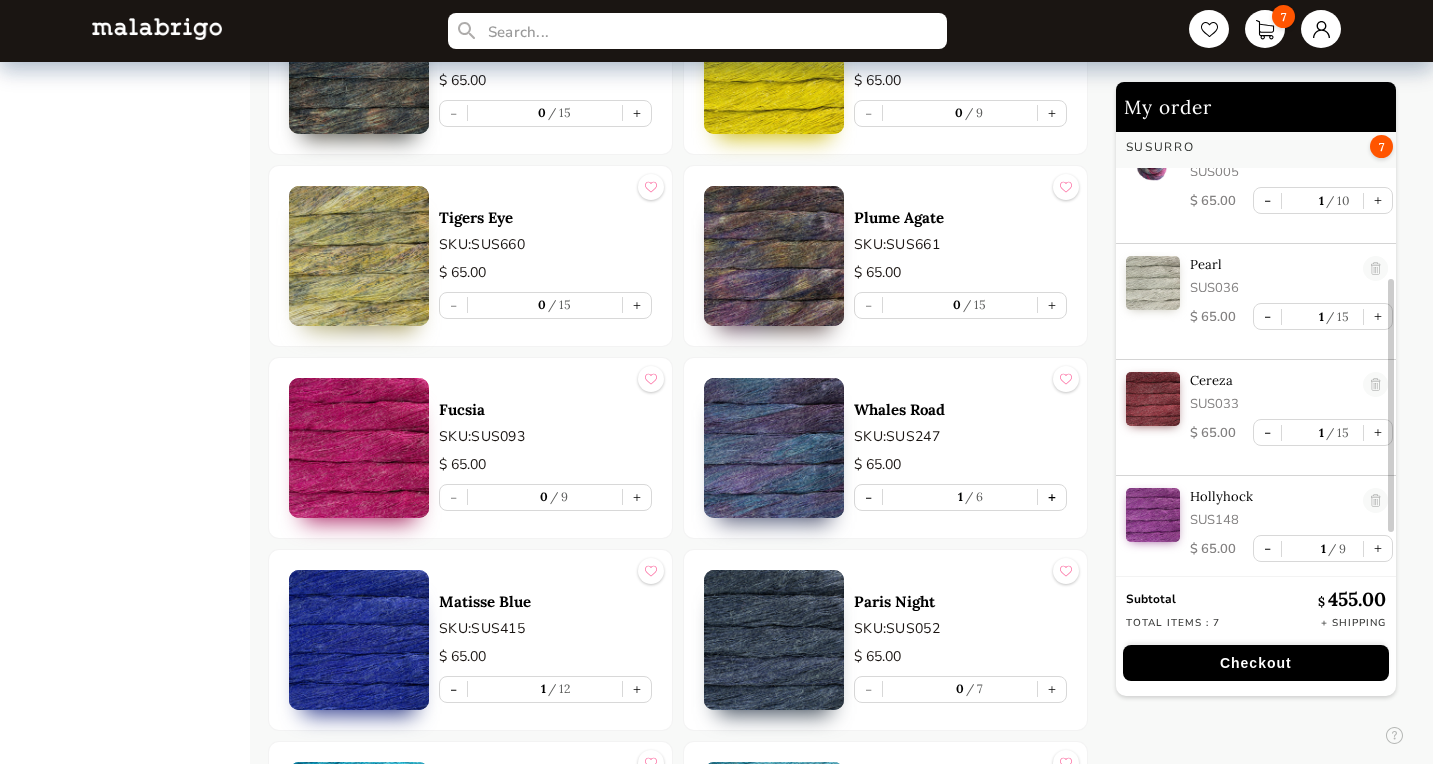 type on "1" 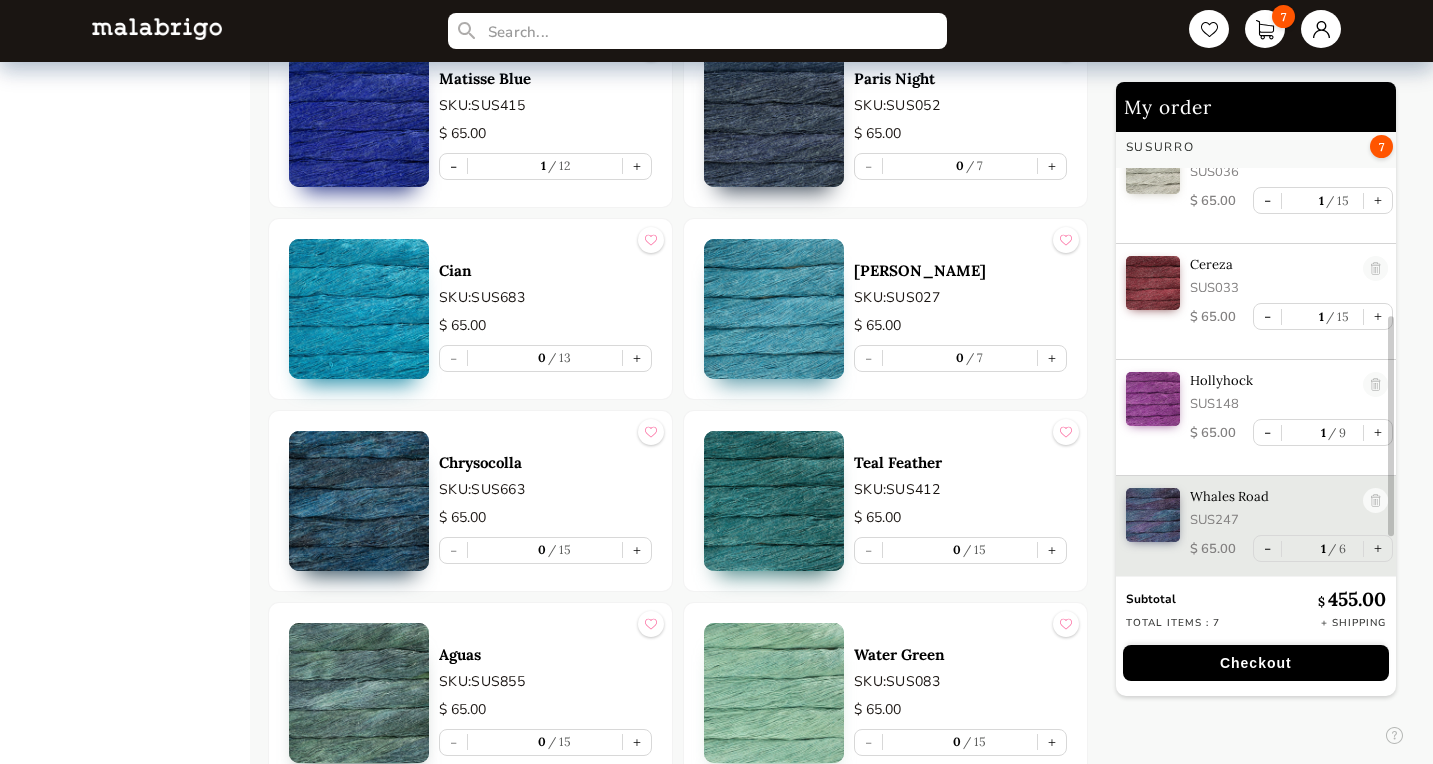 scroll, scrollTop: 2739, scrollLeft: 0, axis: vertical 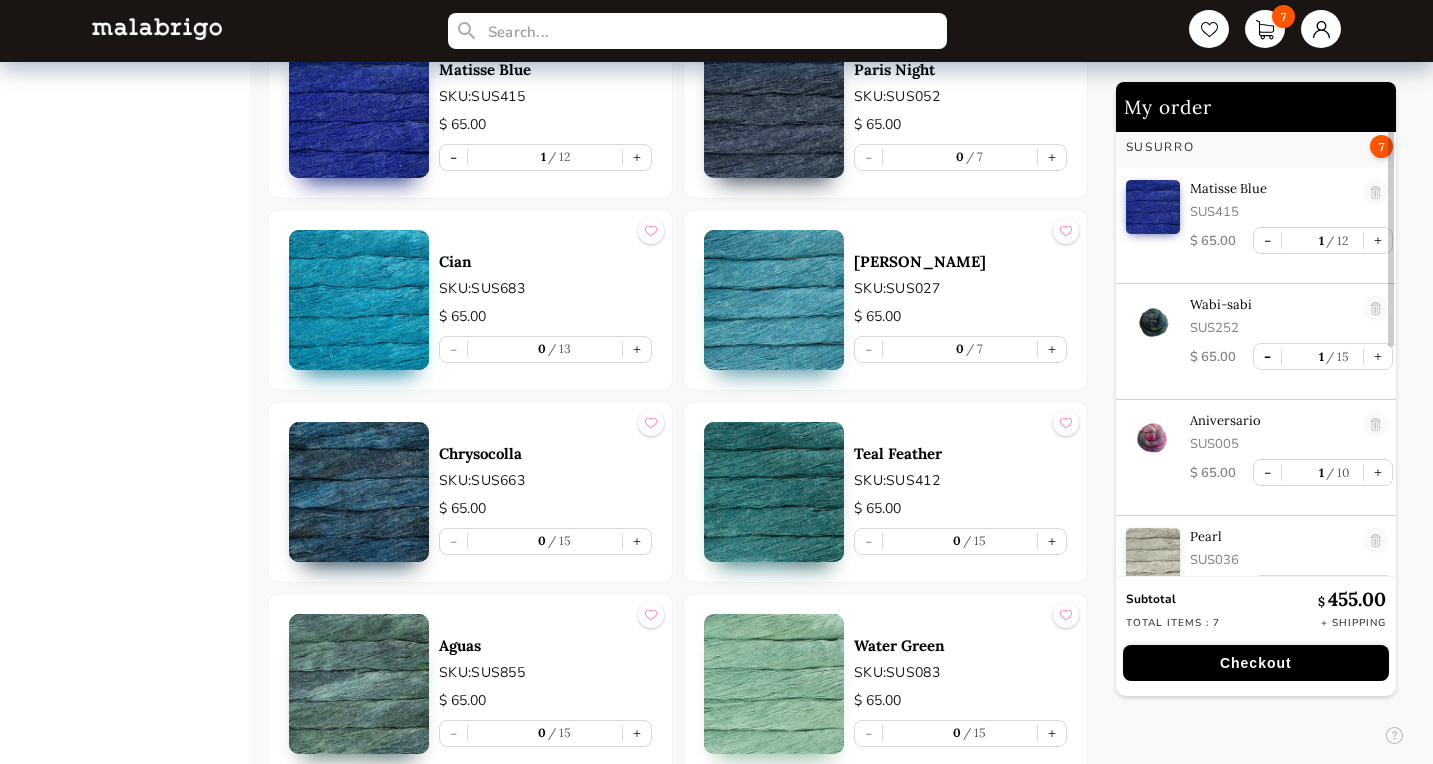 click on "-" at bounding box center [1267, 356] 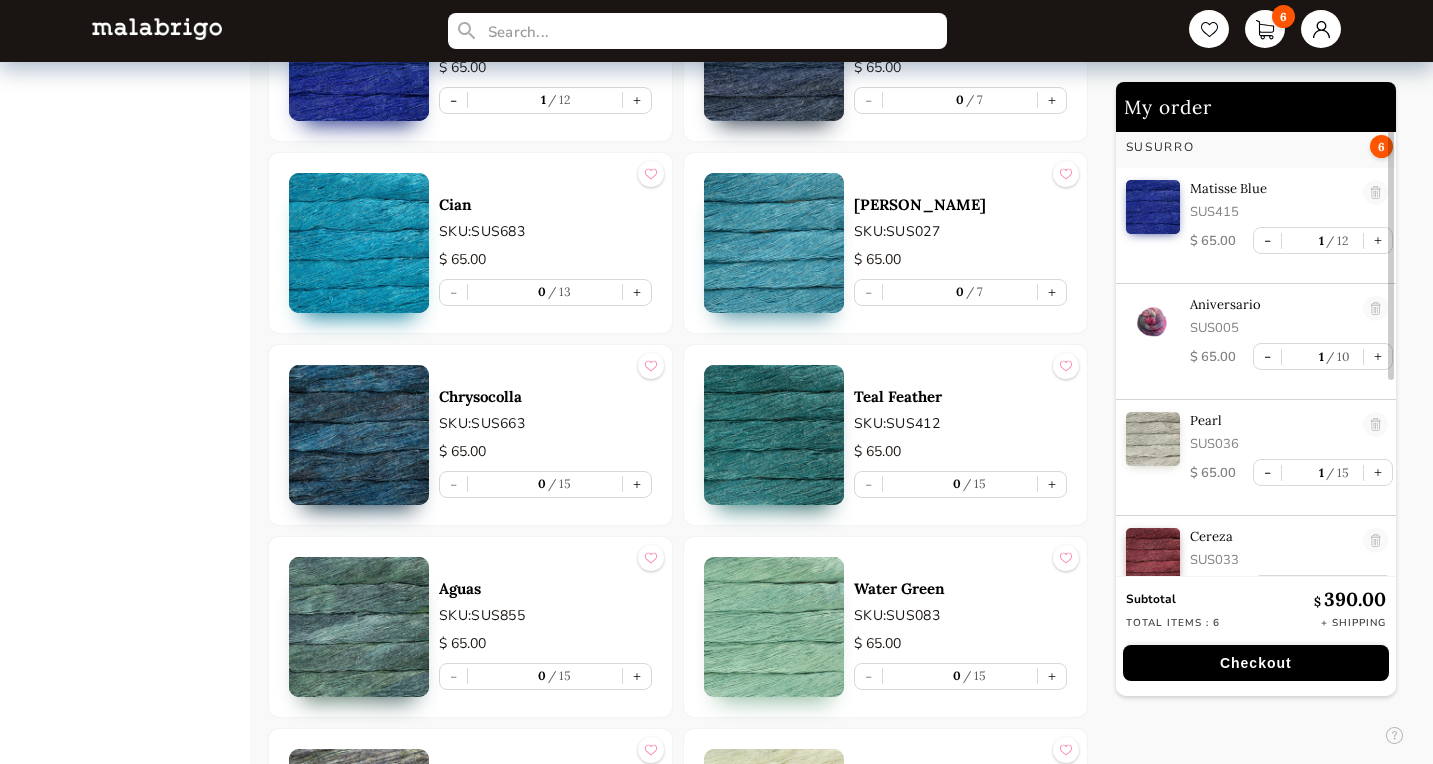 scroll, scrollTop: 2841, scrollLeft: 0, axis: vertical 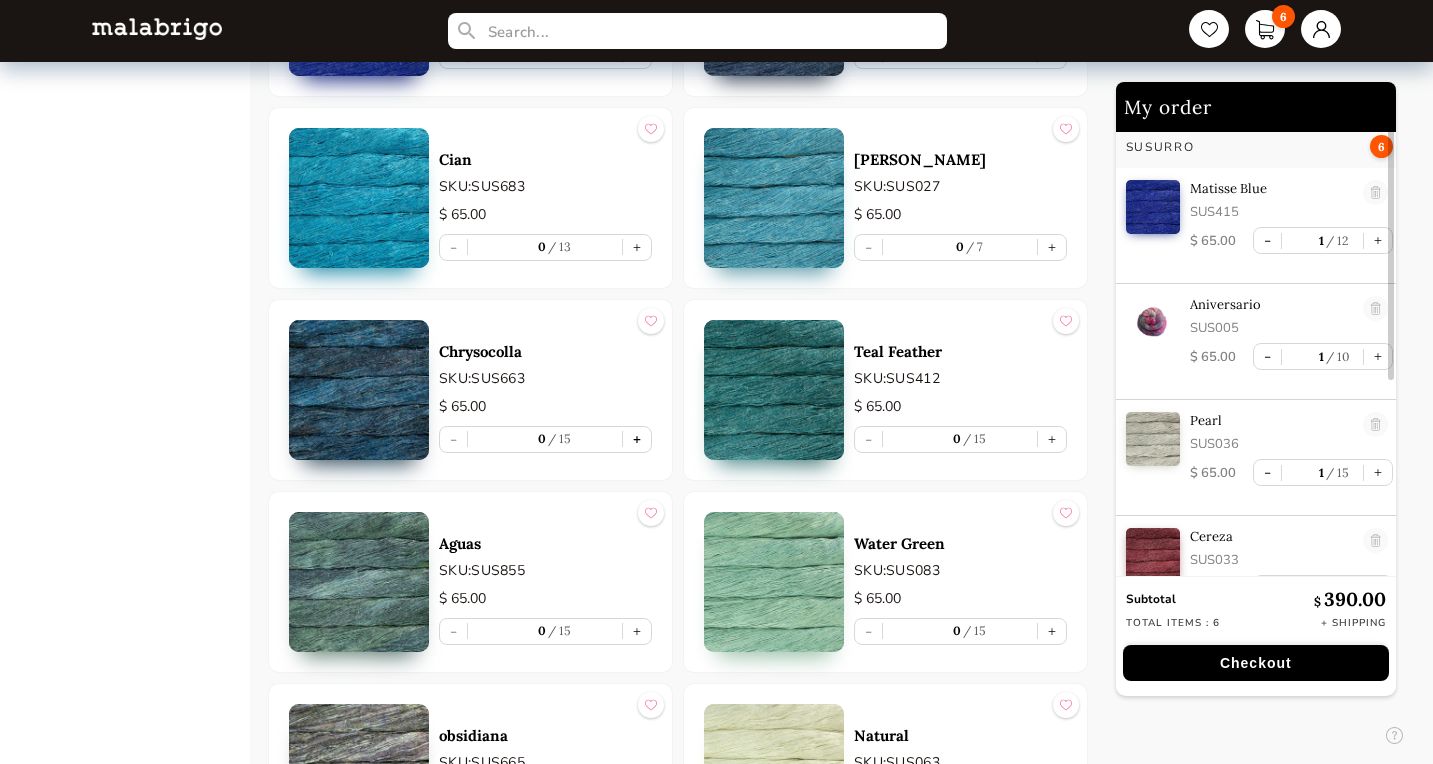 click on "+" at bounding box center [637, 439] 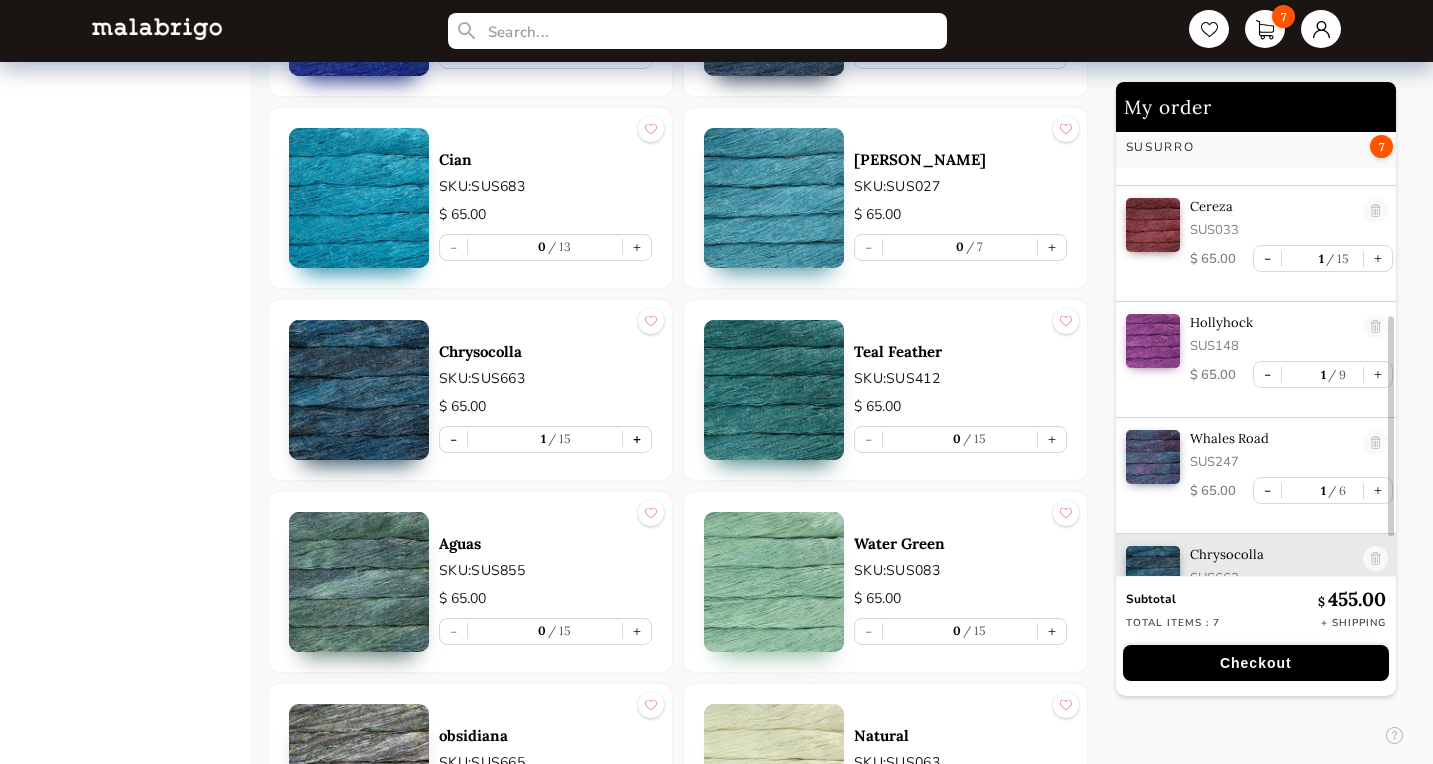 scroll, scrollTop: 388, scrollLeft: 0, axis: vertical 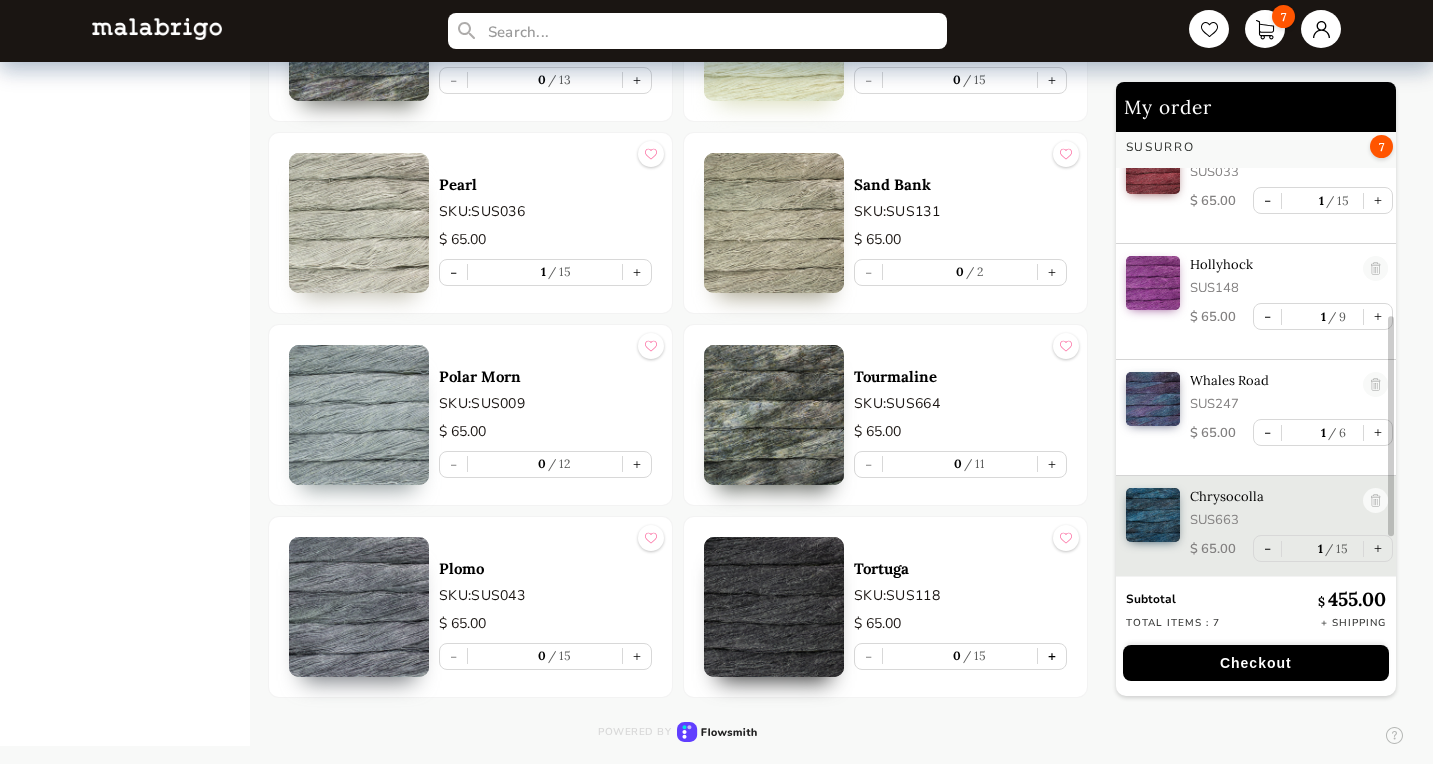 click on "+" at bounding box center (1052, 656) 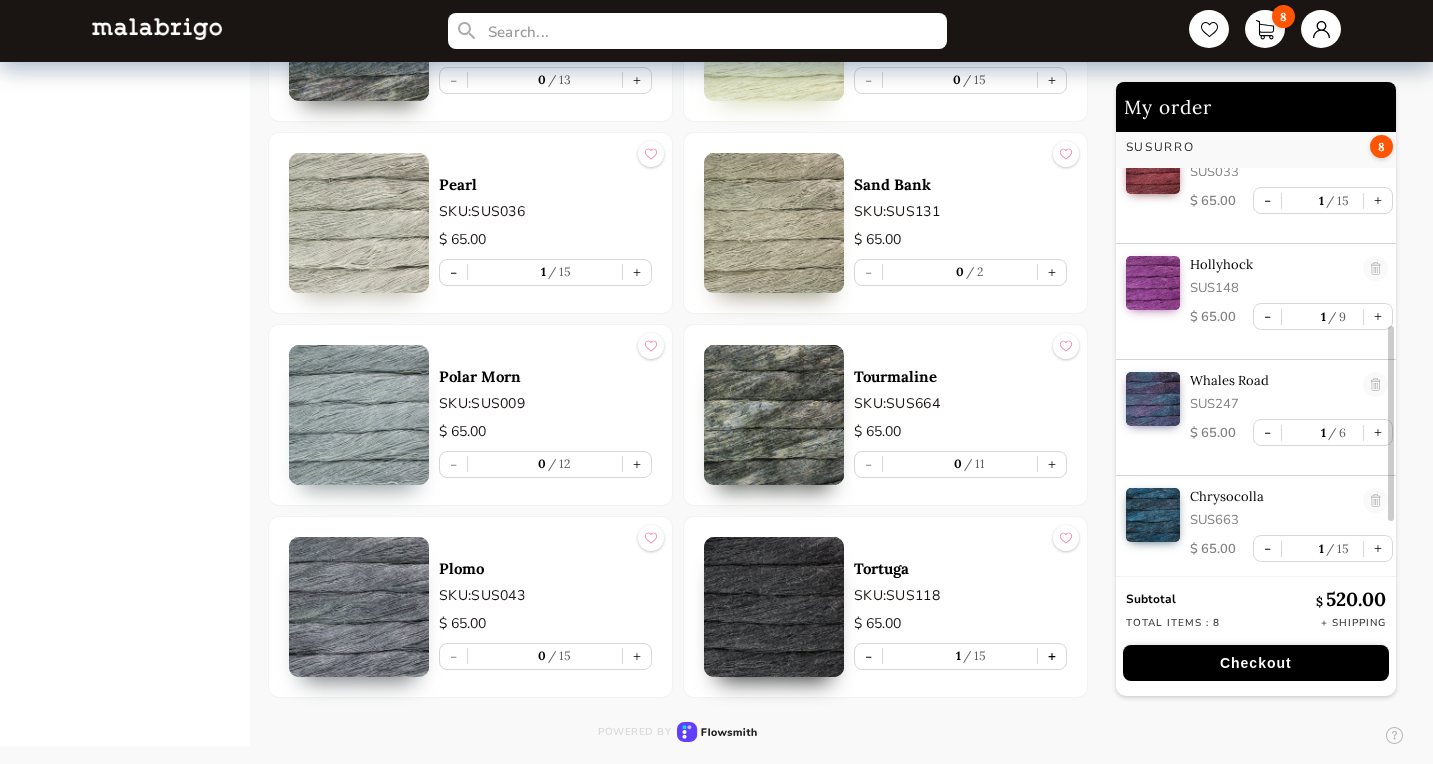 scroll, scrollTop: 504, scrollLeft: 0, axis: vertical 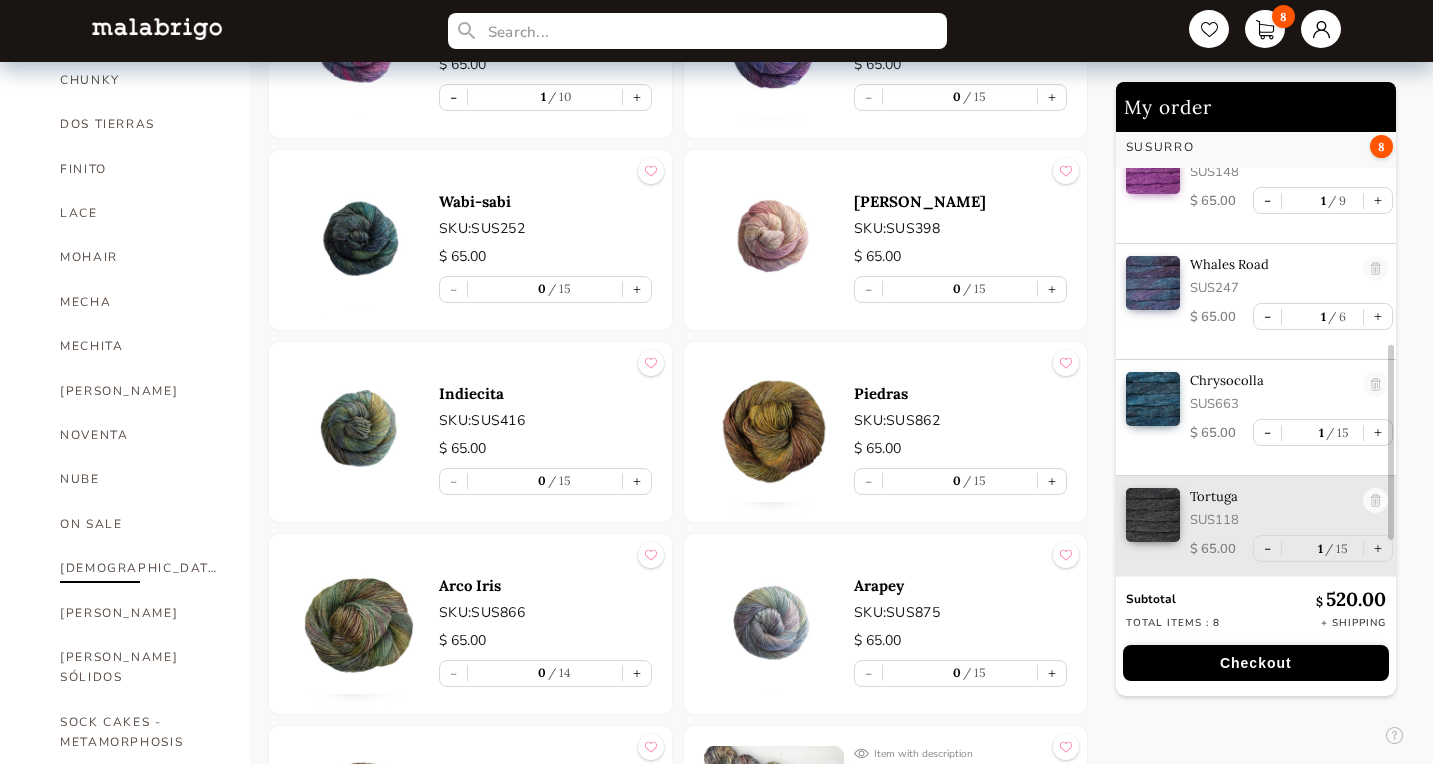 click on "[DEMOGRAPHIC_DATA]" at bounding box center [140, 568] 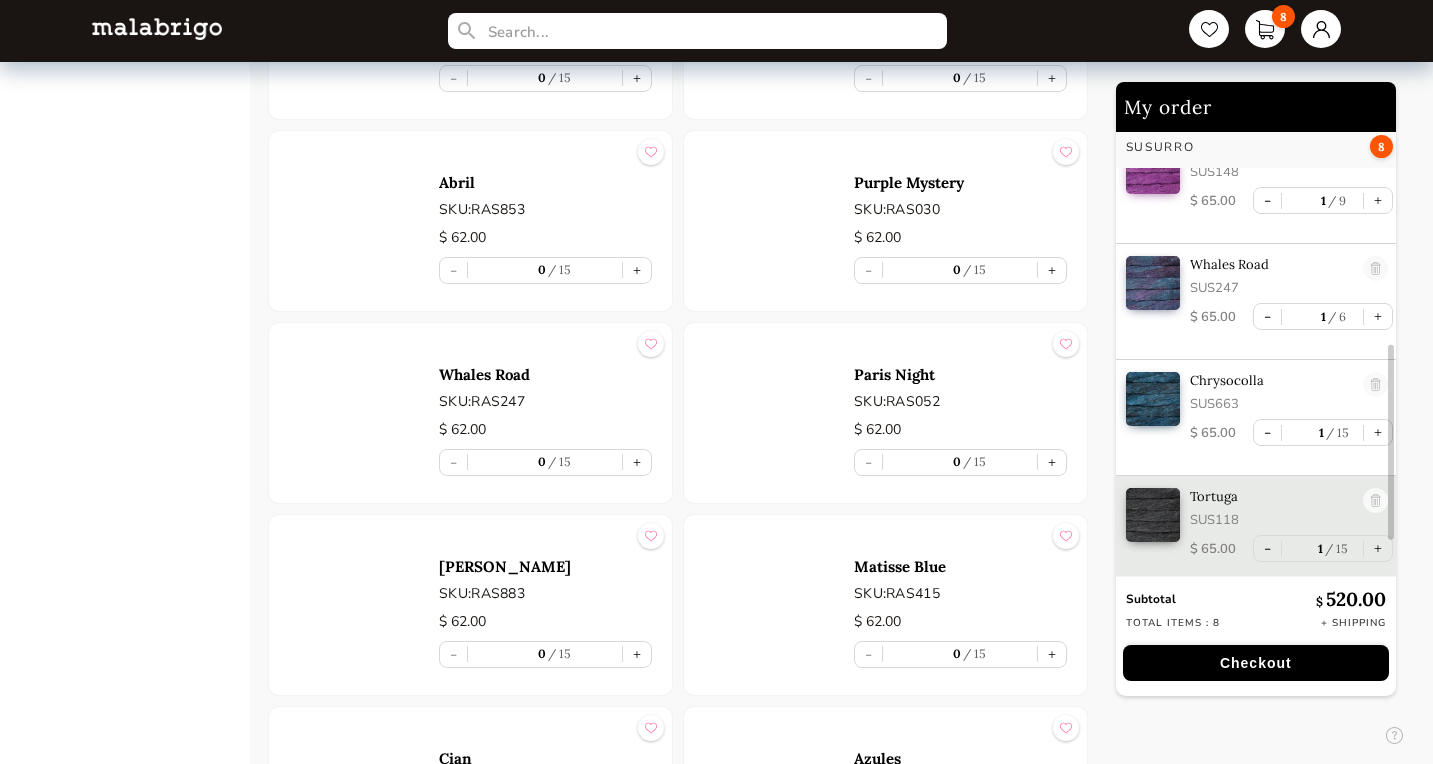 scroll, scrollTop: 5210, scrollLeft: 0, axis: vertical 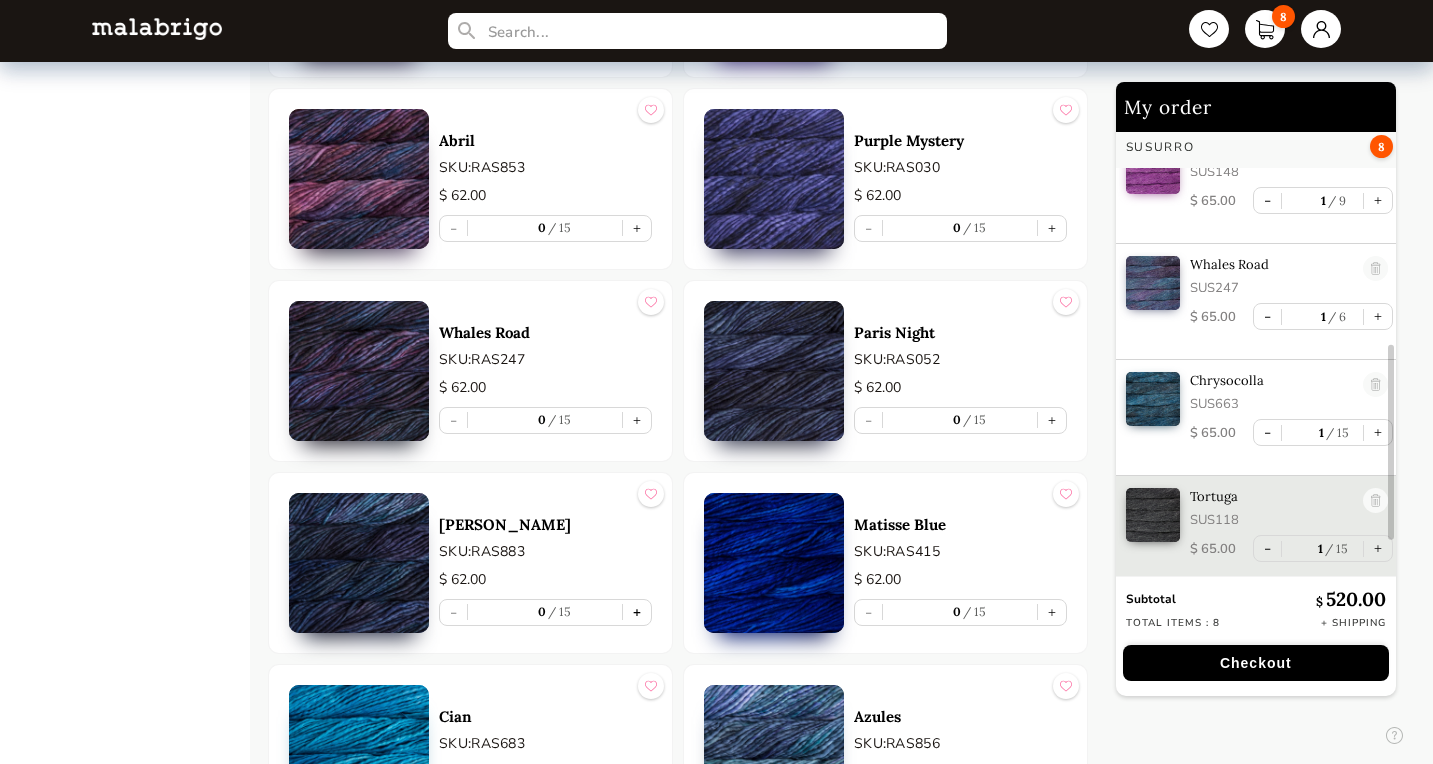 click on "+" at bounding box center (637, 612) 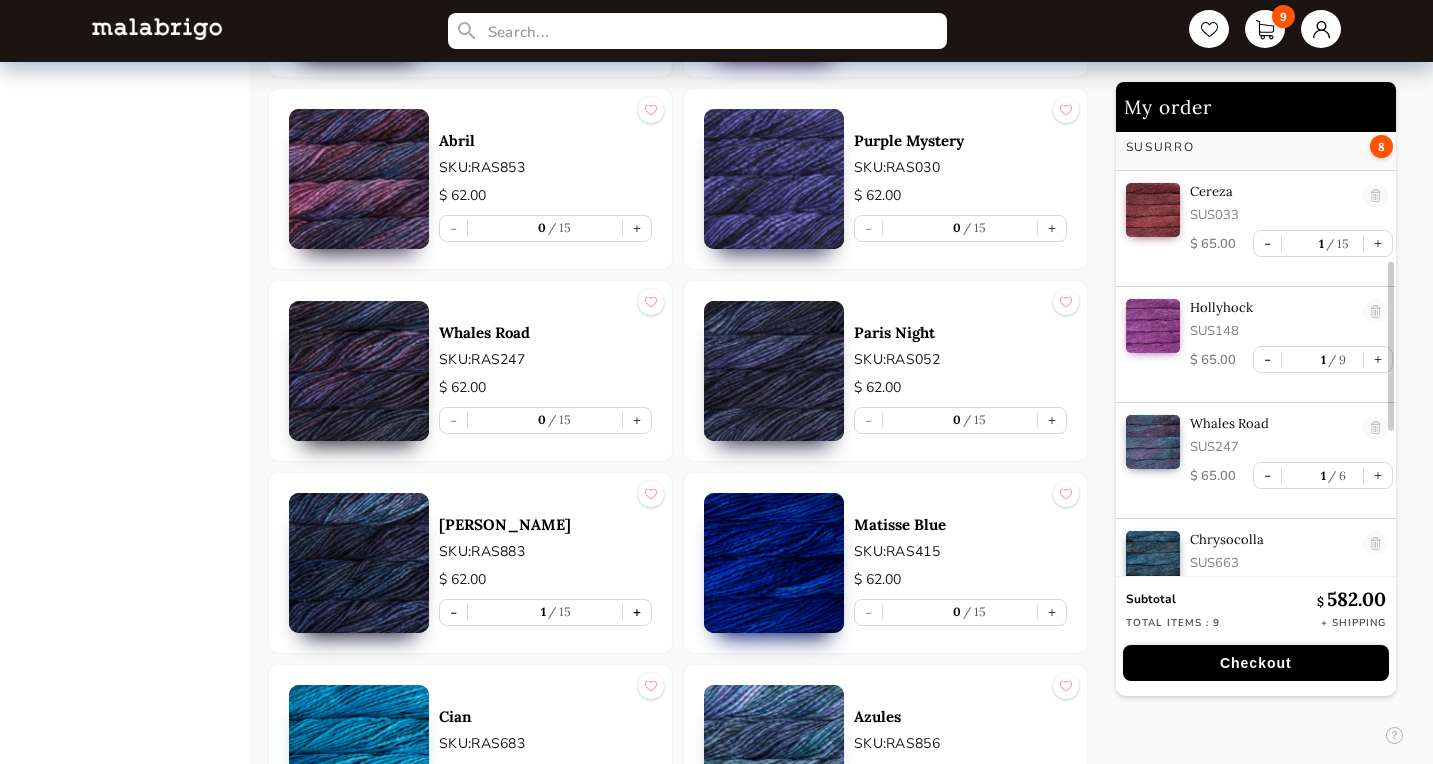 scroll, scrollTop: 0, scrollLeft: 0, axis: both 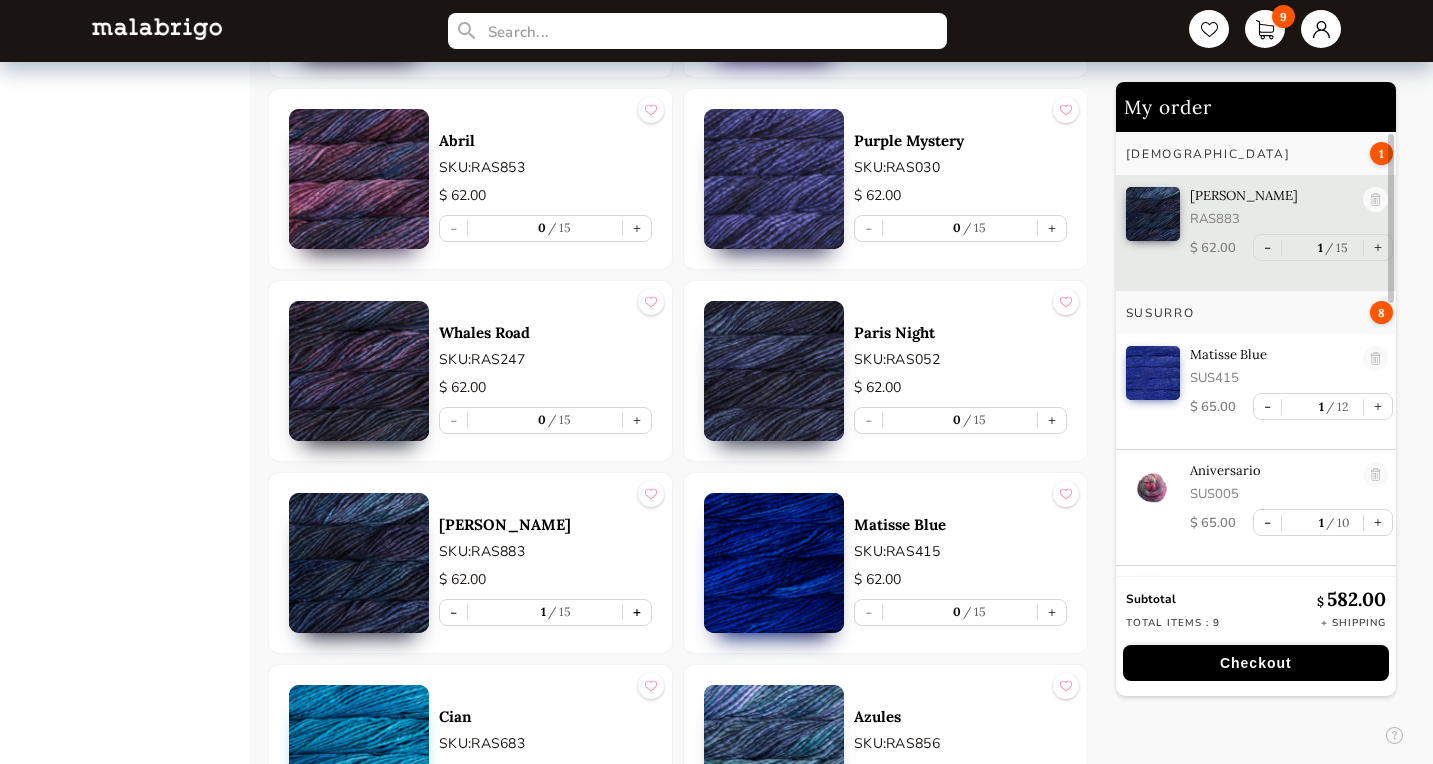 click on "+" at bounding box center (637, 612) 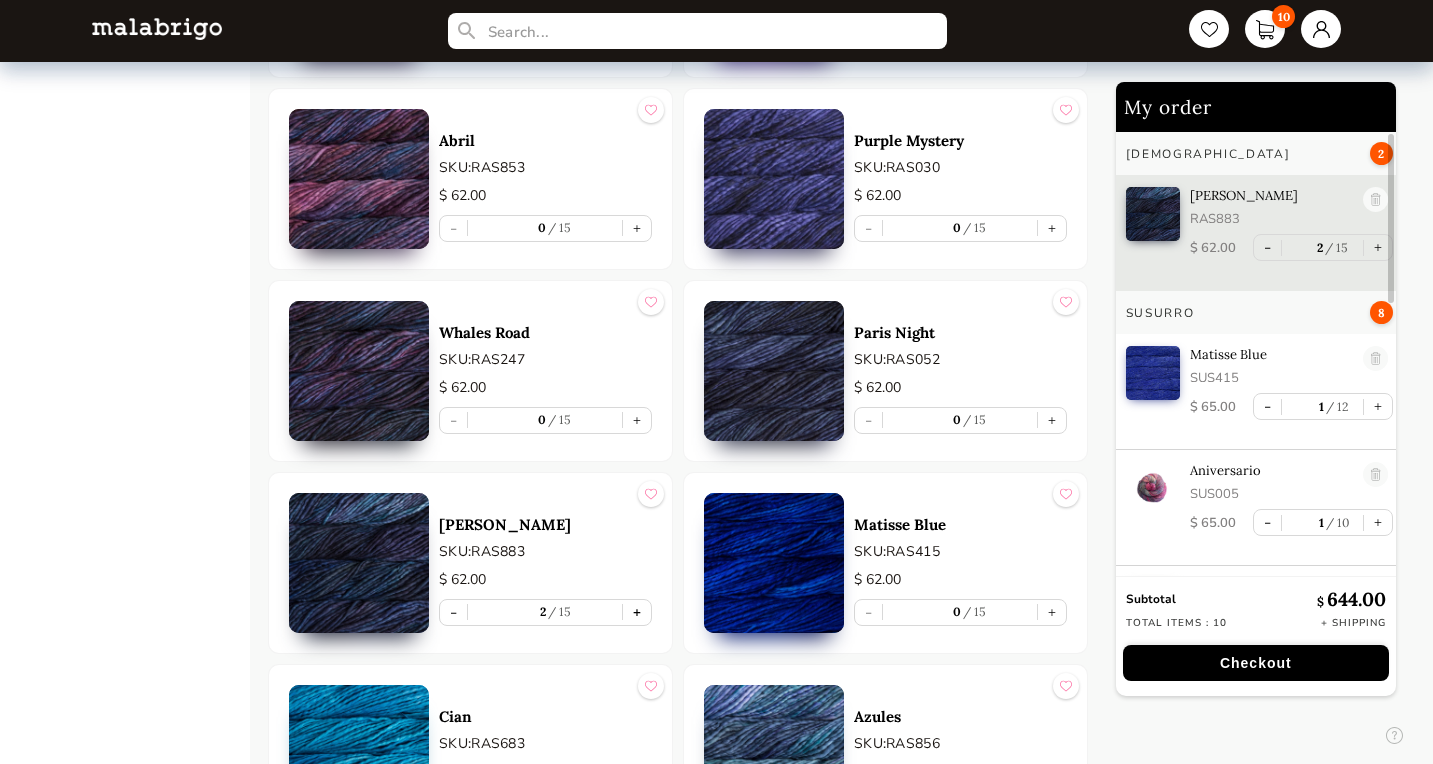 click on "+" at bounding box center [637, 612] 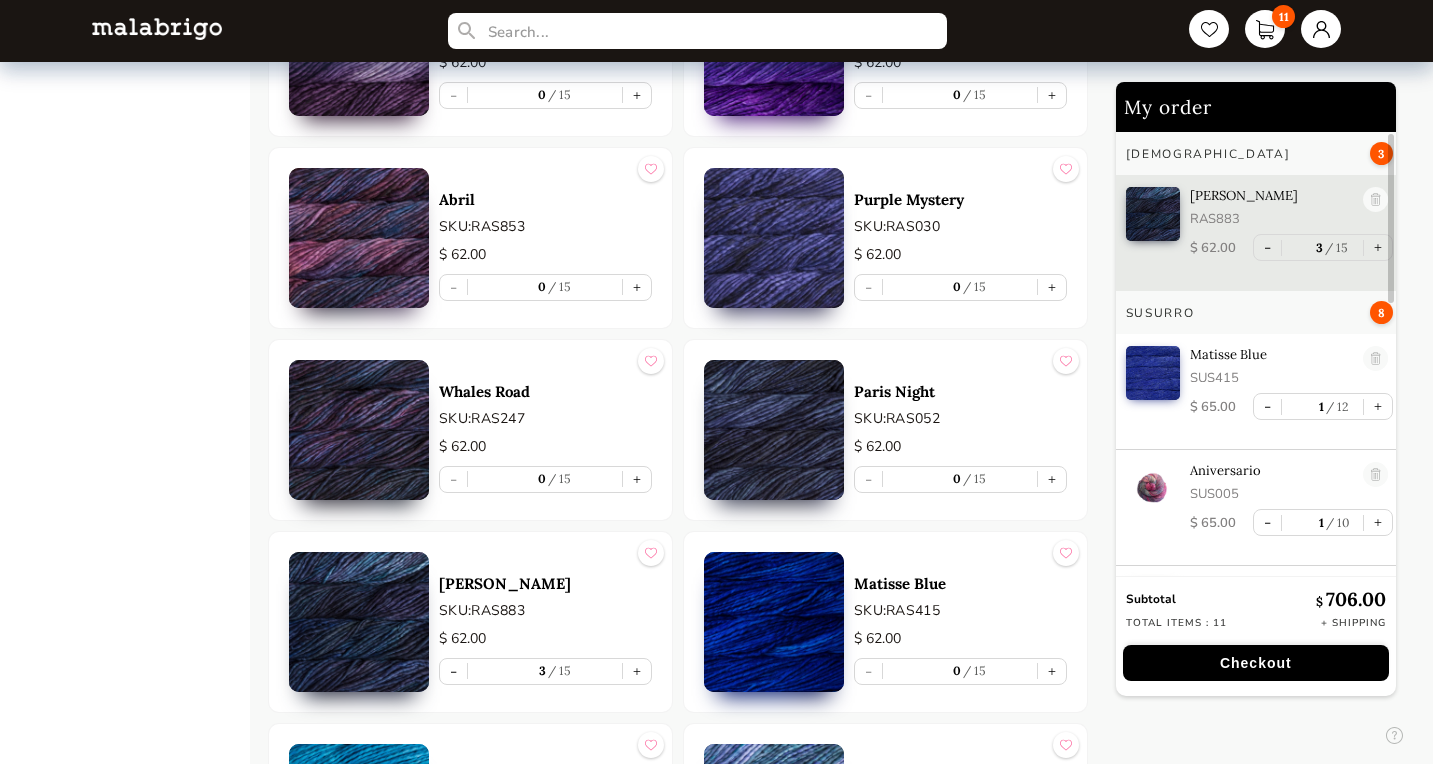 scroll, scrollTop: 5148, scrollLeft: 0, axis: vertical 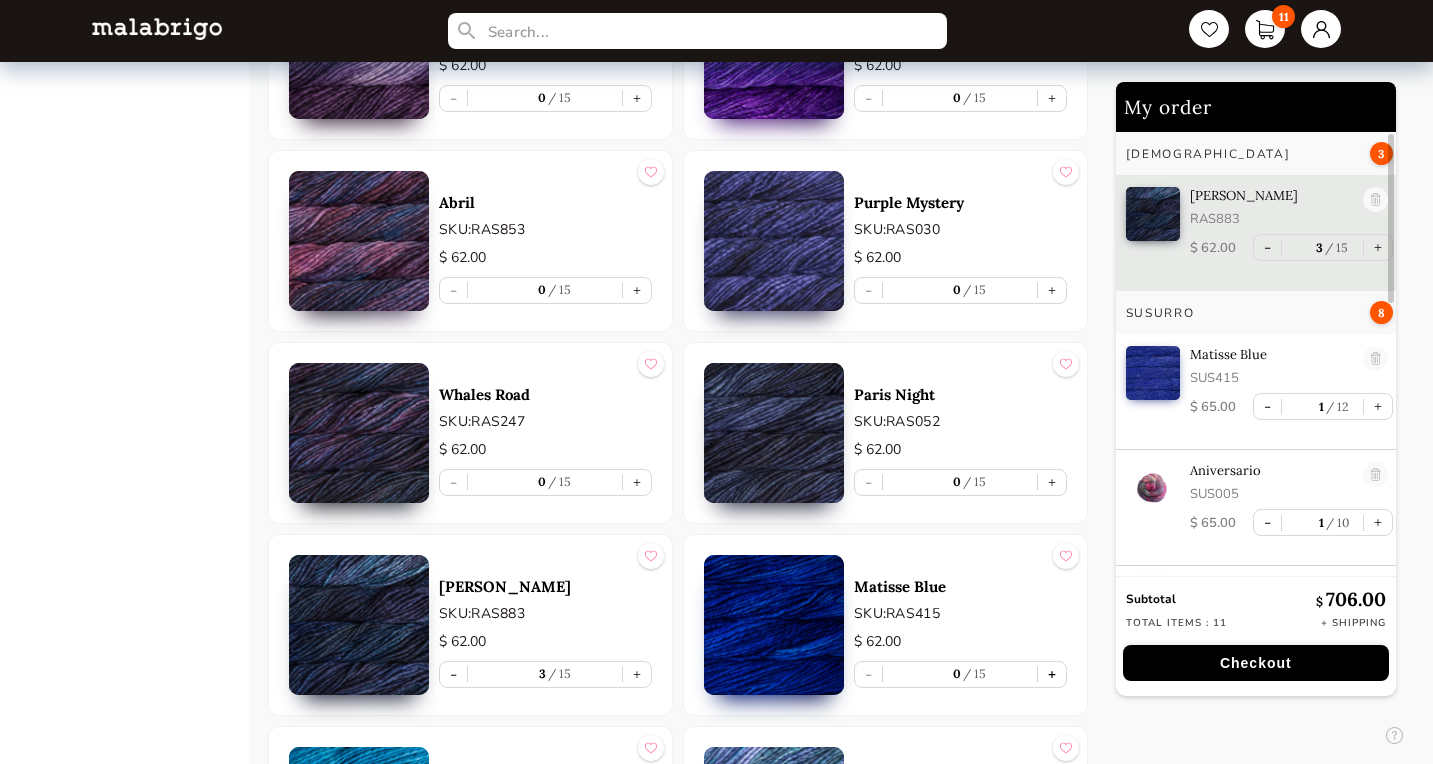 click on "+" at bounding box center [1052, 674] 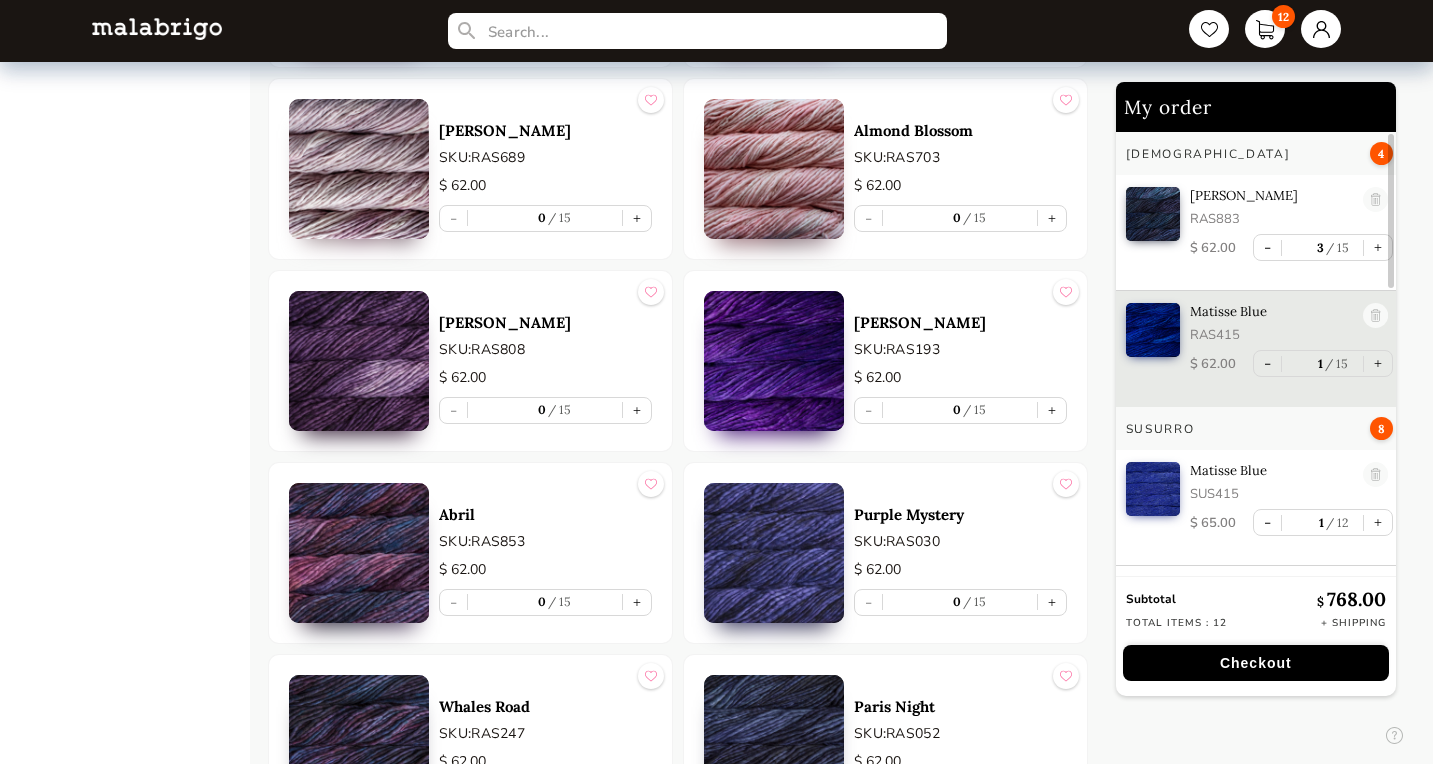 scroll, scrollTop: 4834, scrollLeft: 0, axis: vertical 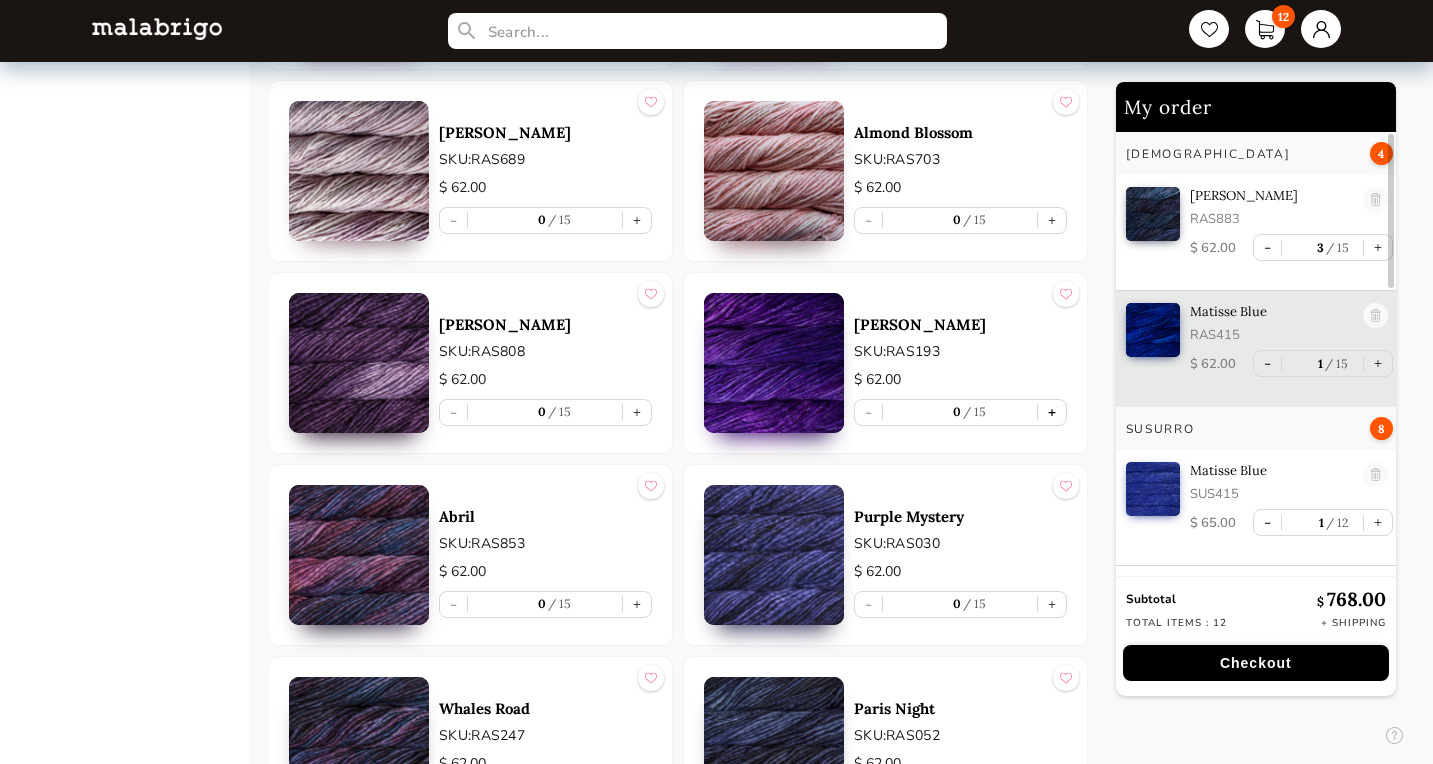 click on "+" at bounding box center (1052, 412) 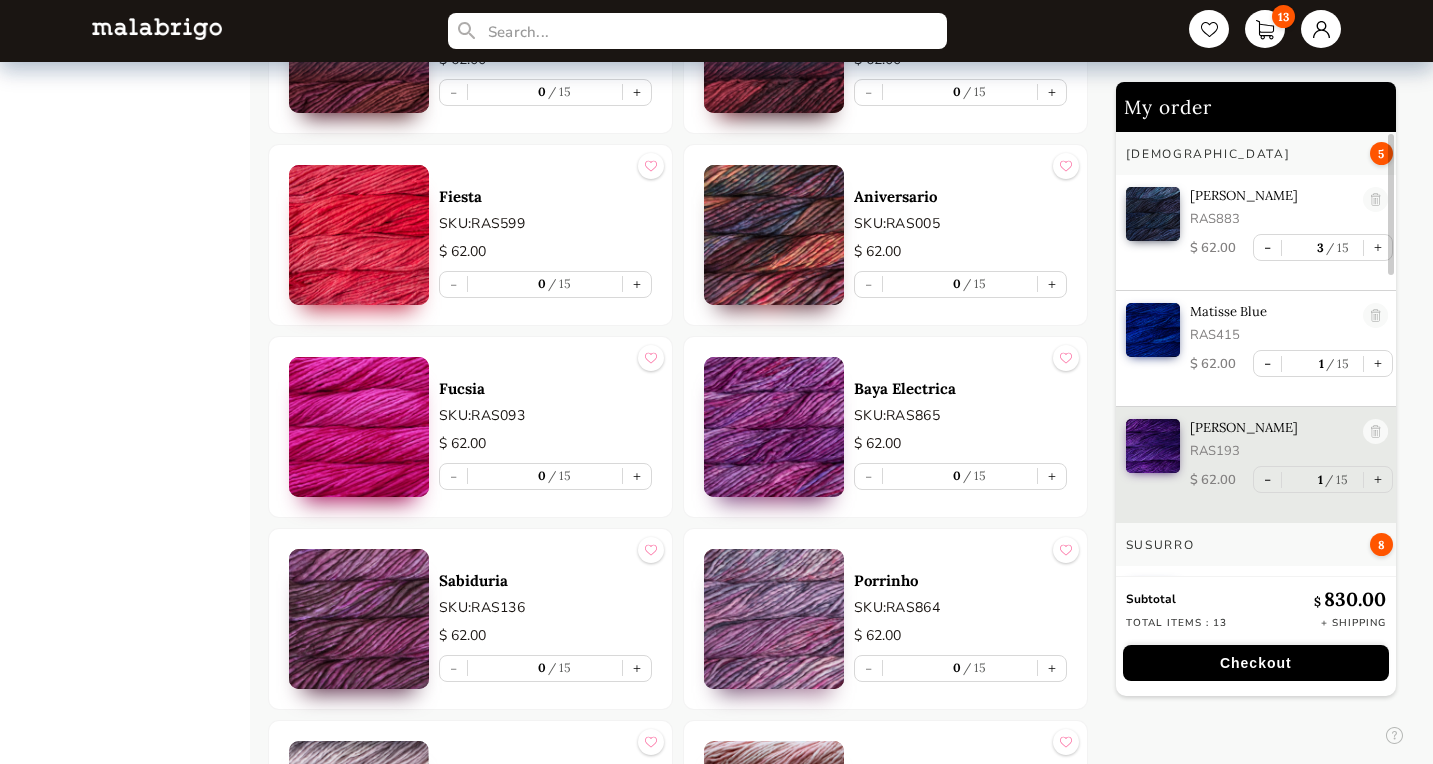 scroll, scrollTop: 4186, scrollLeft: 0, axis: vertical 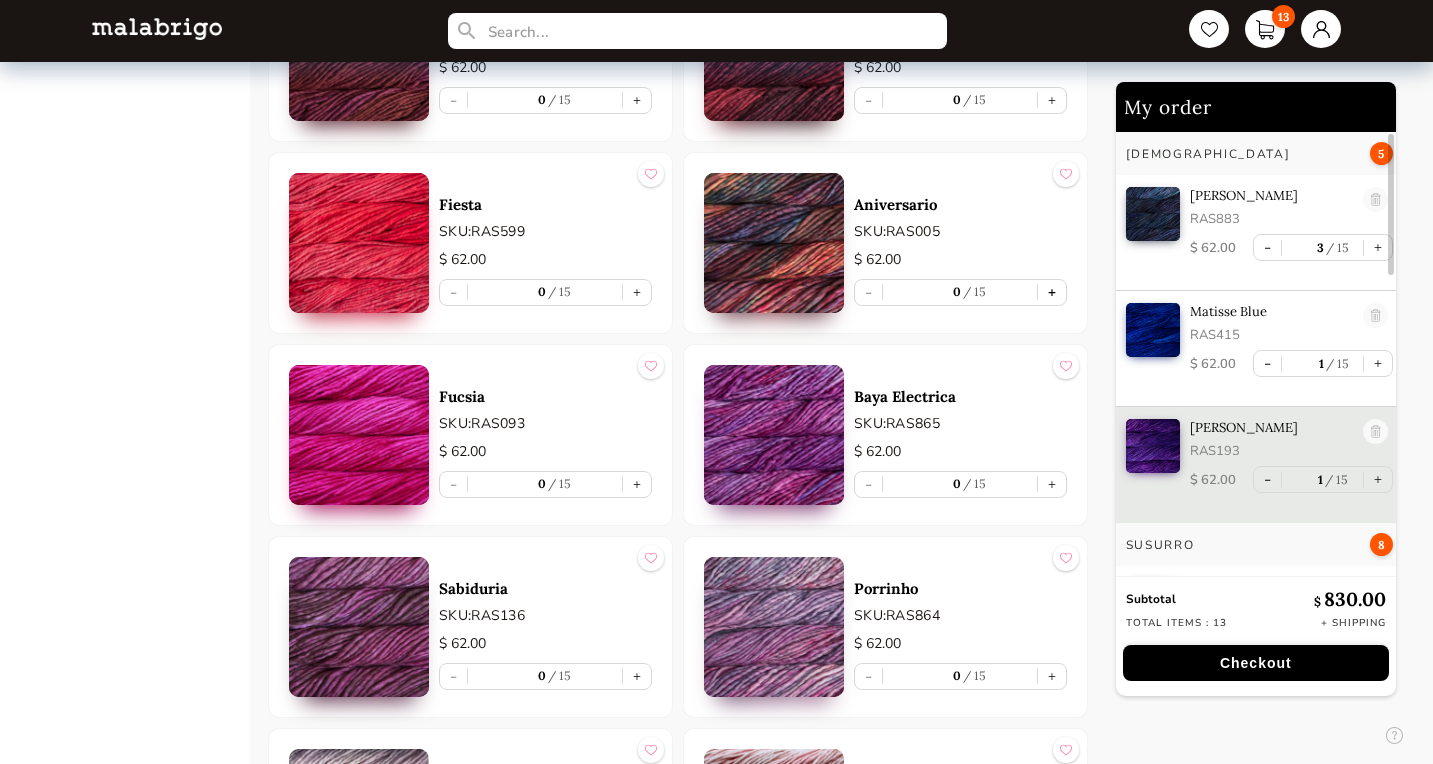 click on "+" at bounding box center [1052, 292] 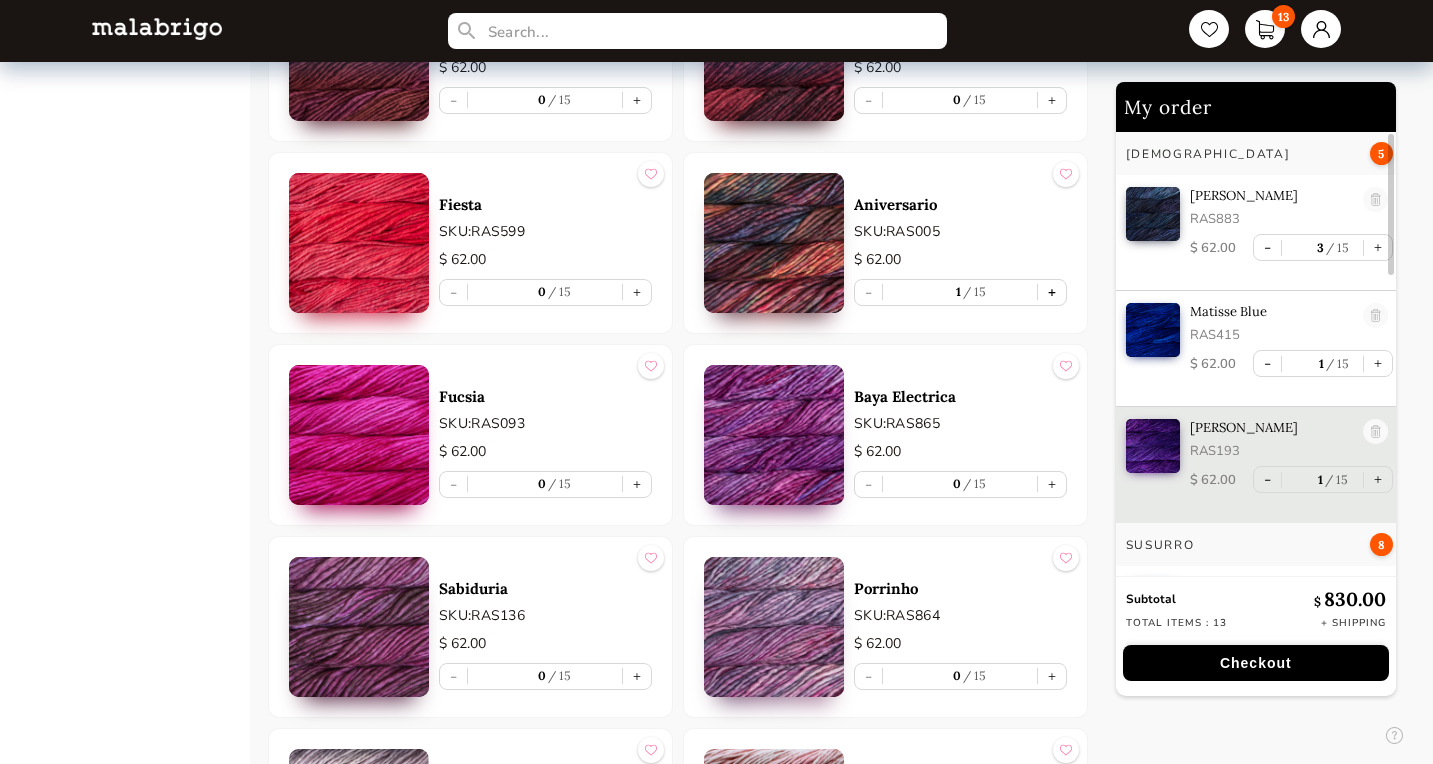 scroll, scrollTop: 7, scrollLeft: 0, axis: vertical 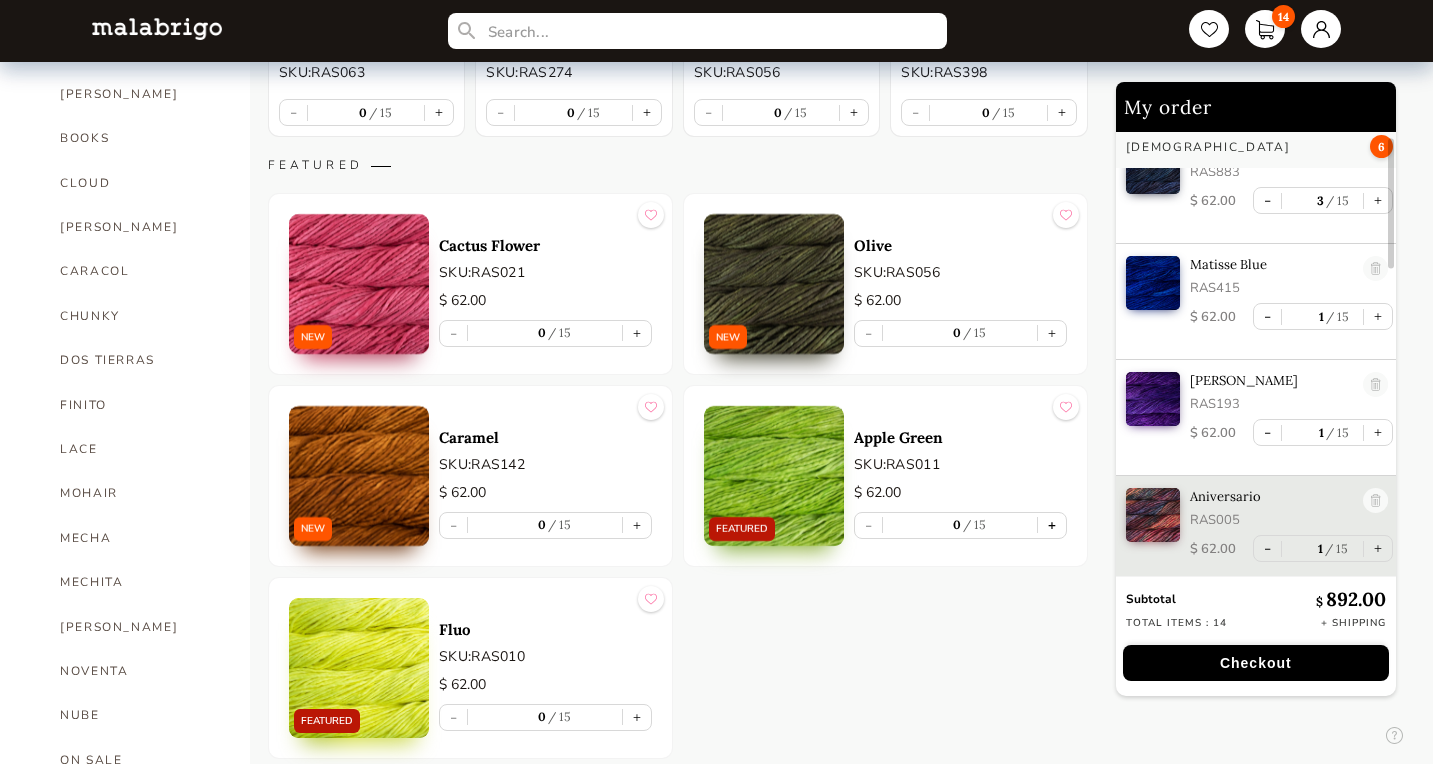 click on "+" at bounding box center [1052, 525] 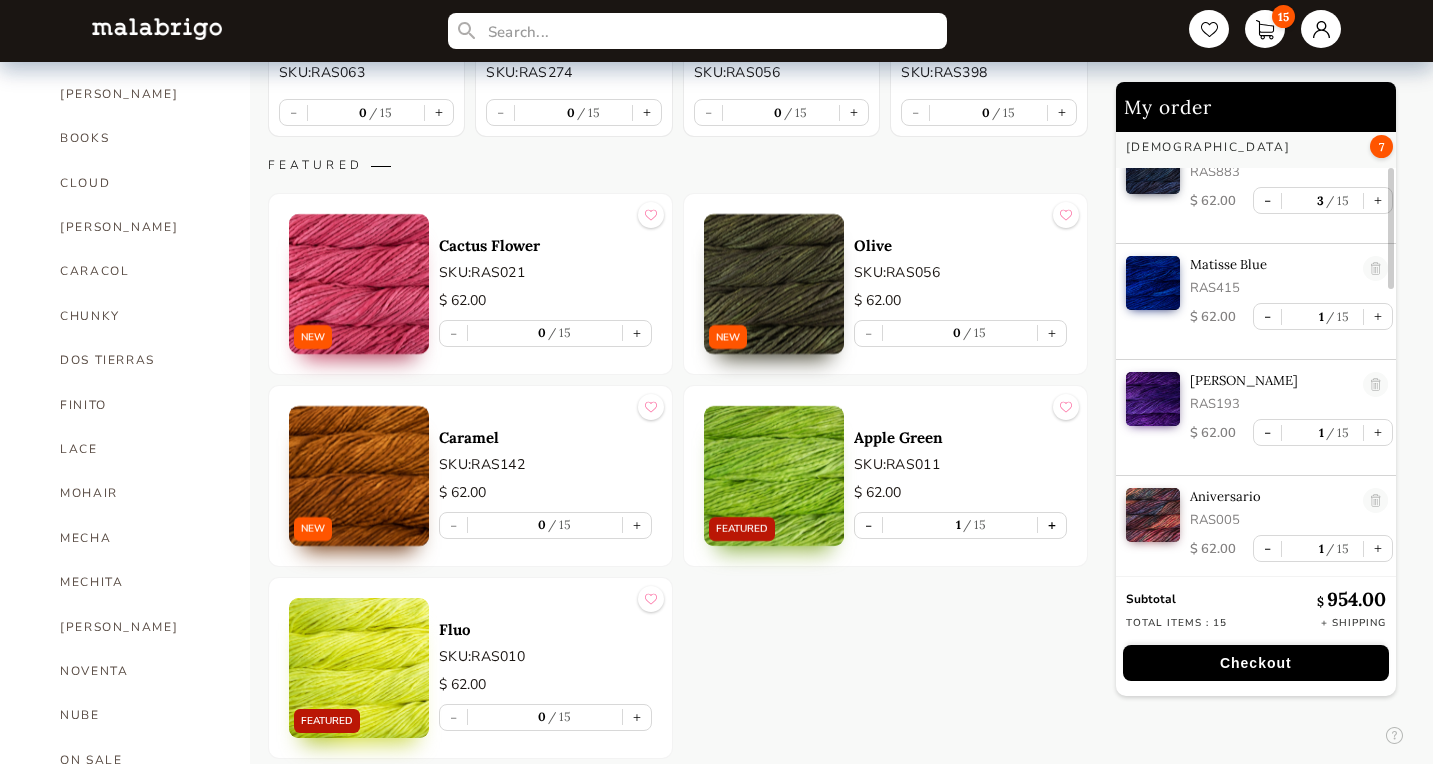 scroll, scrollTop: 156, scrollLeft: 0, axis: vertical 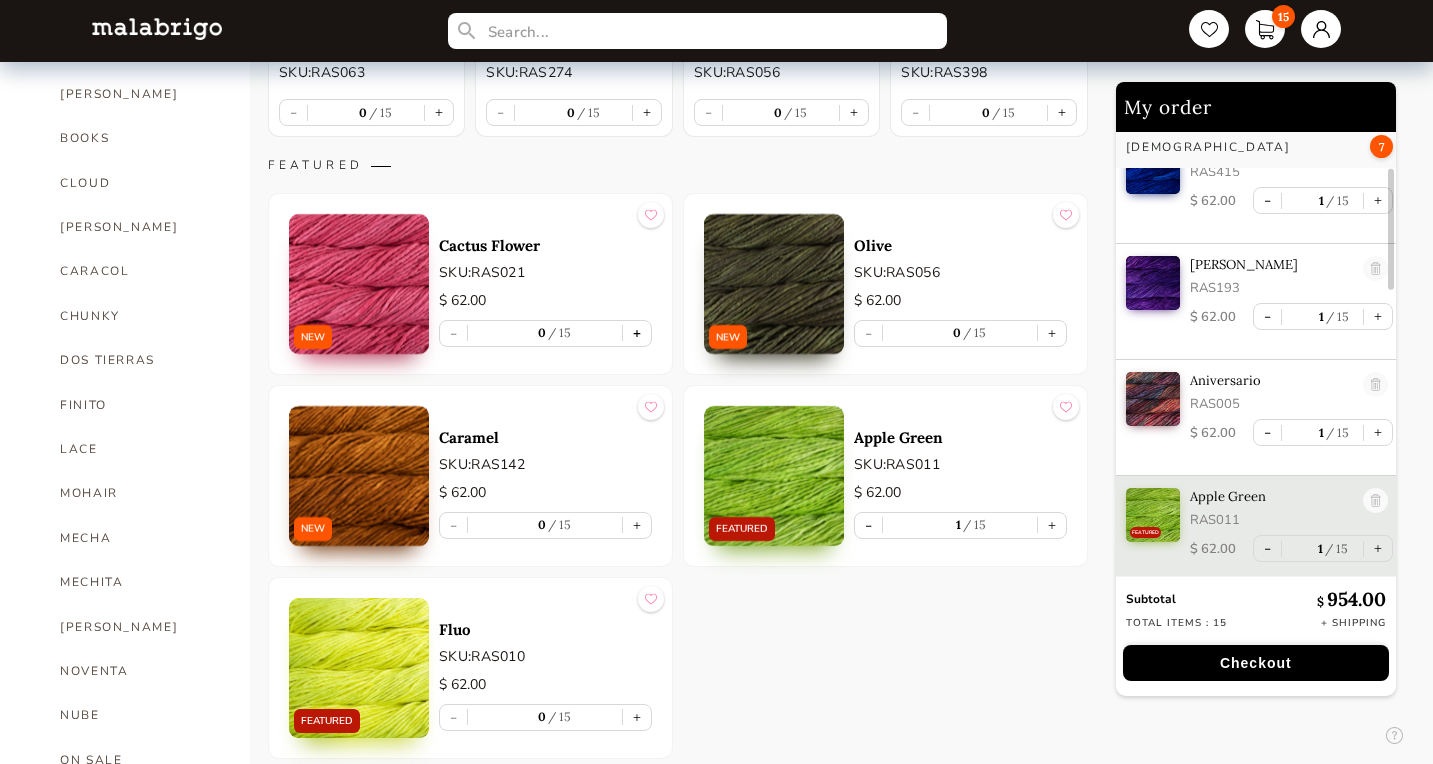 click on "+" at bounding box center (637, 333) 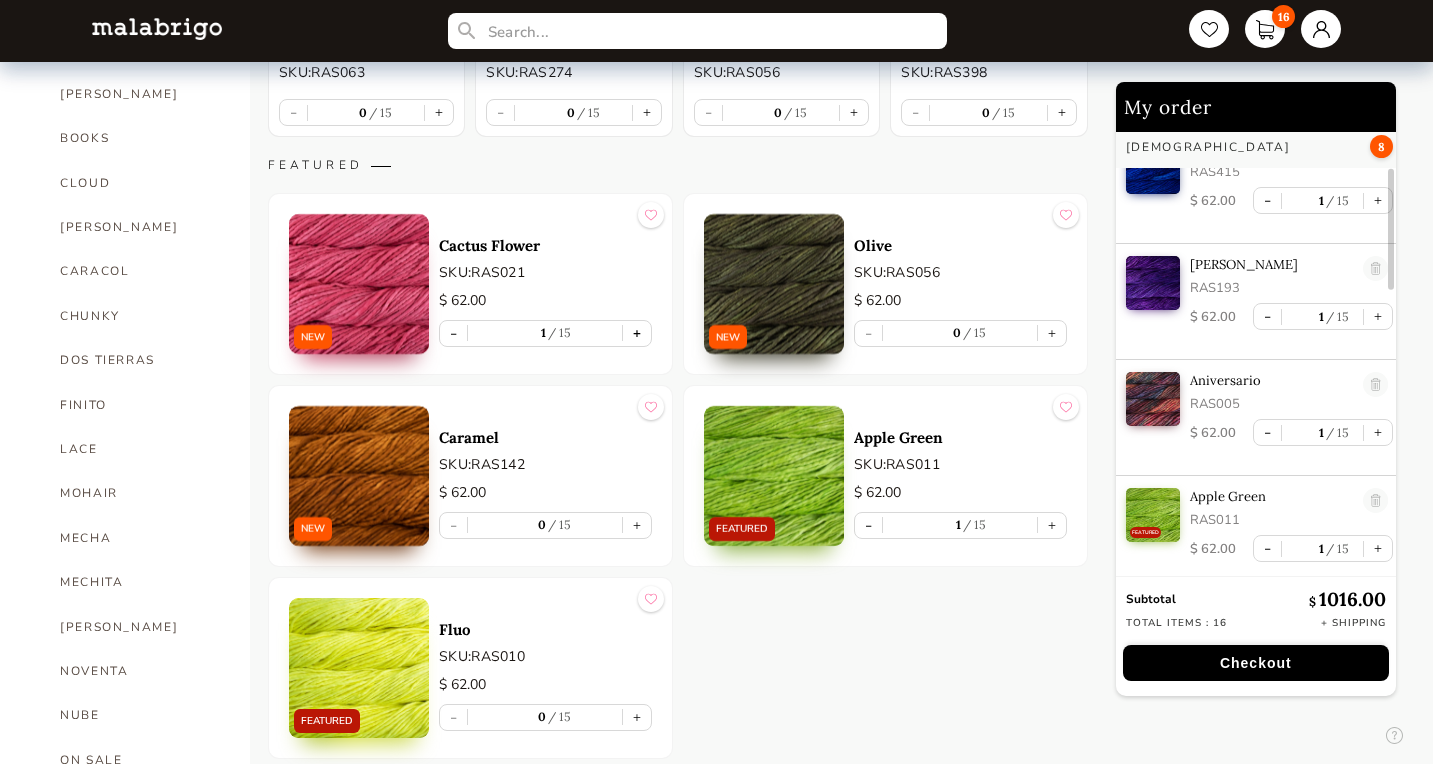 type on "1" 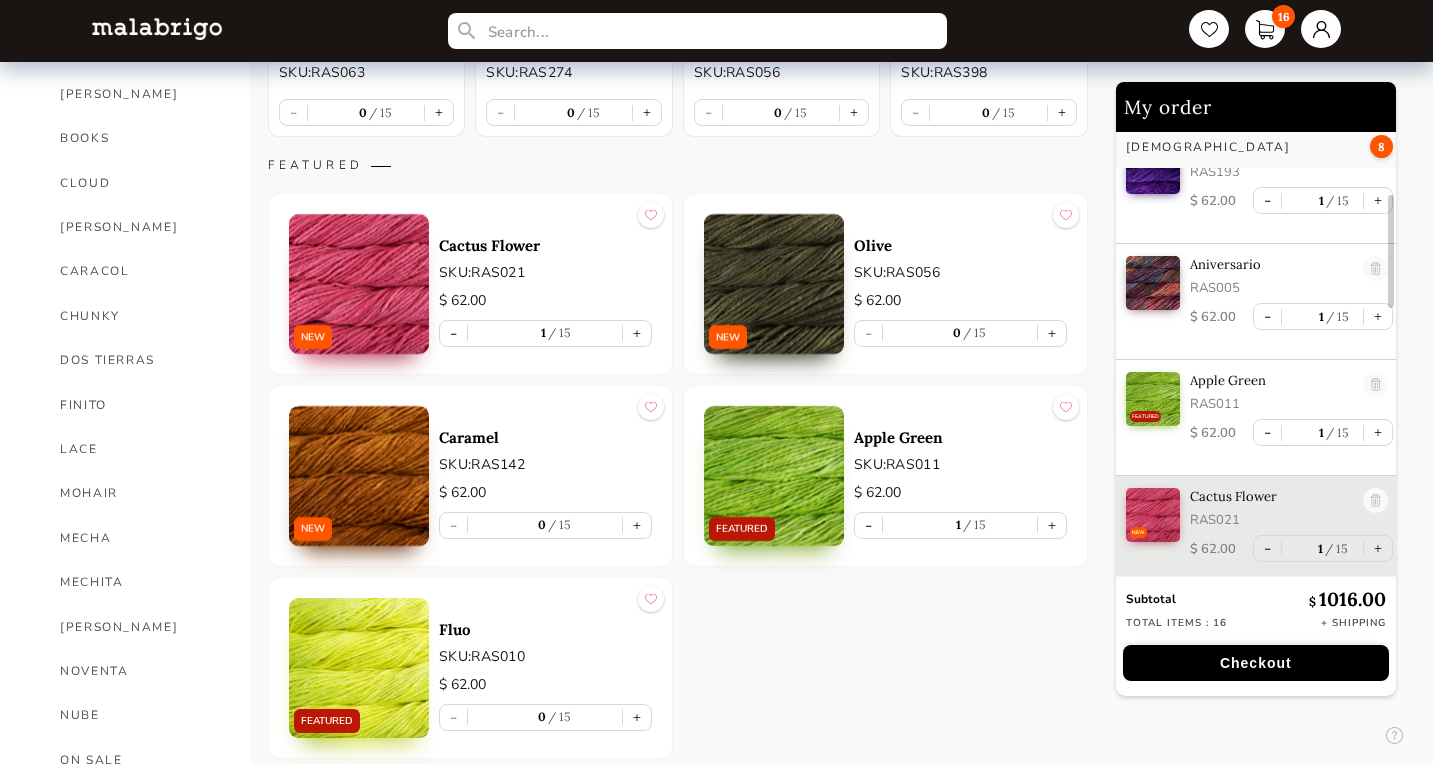 click on "Checkout" at bounding box center (1256, 663) 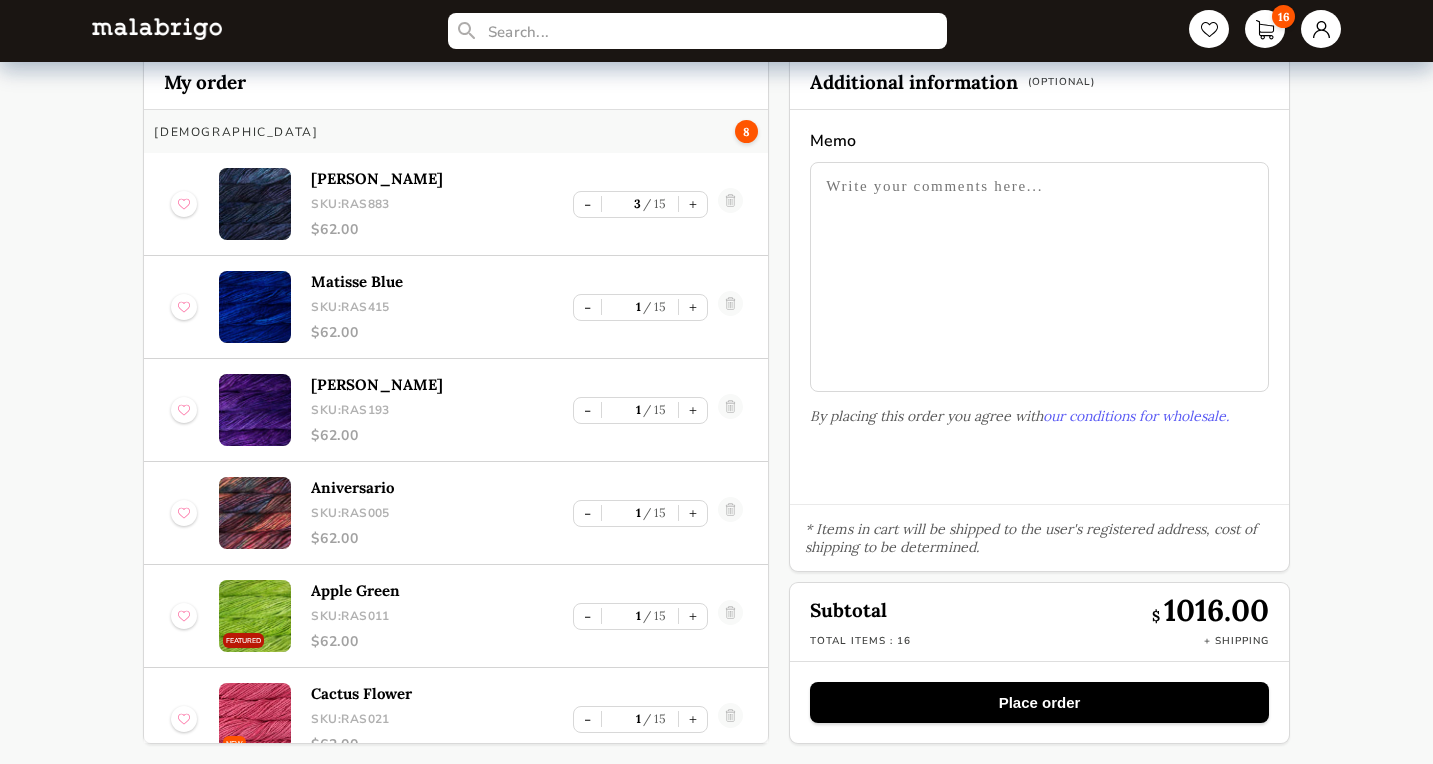 scroll, scrollTop: 109, scrollLeft: 0, axis: vertical 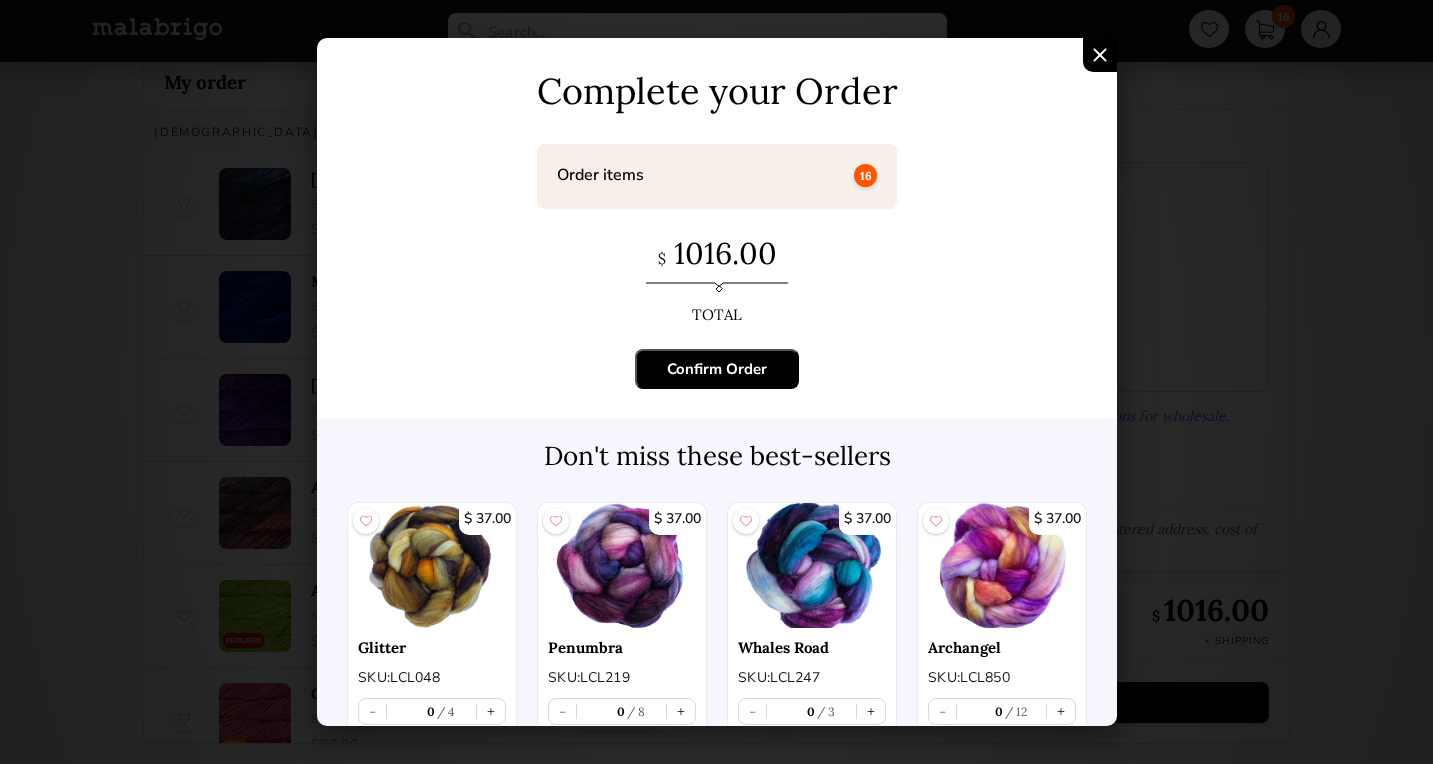 click on "Confirm Order" at bounding box center [717, 369] 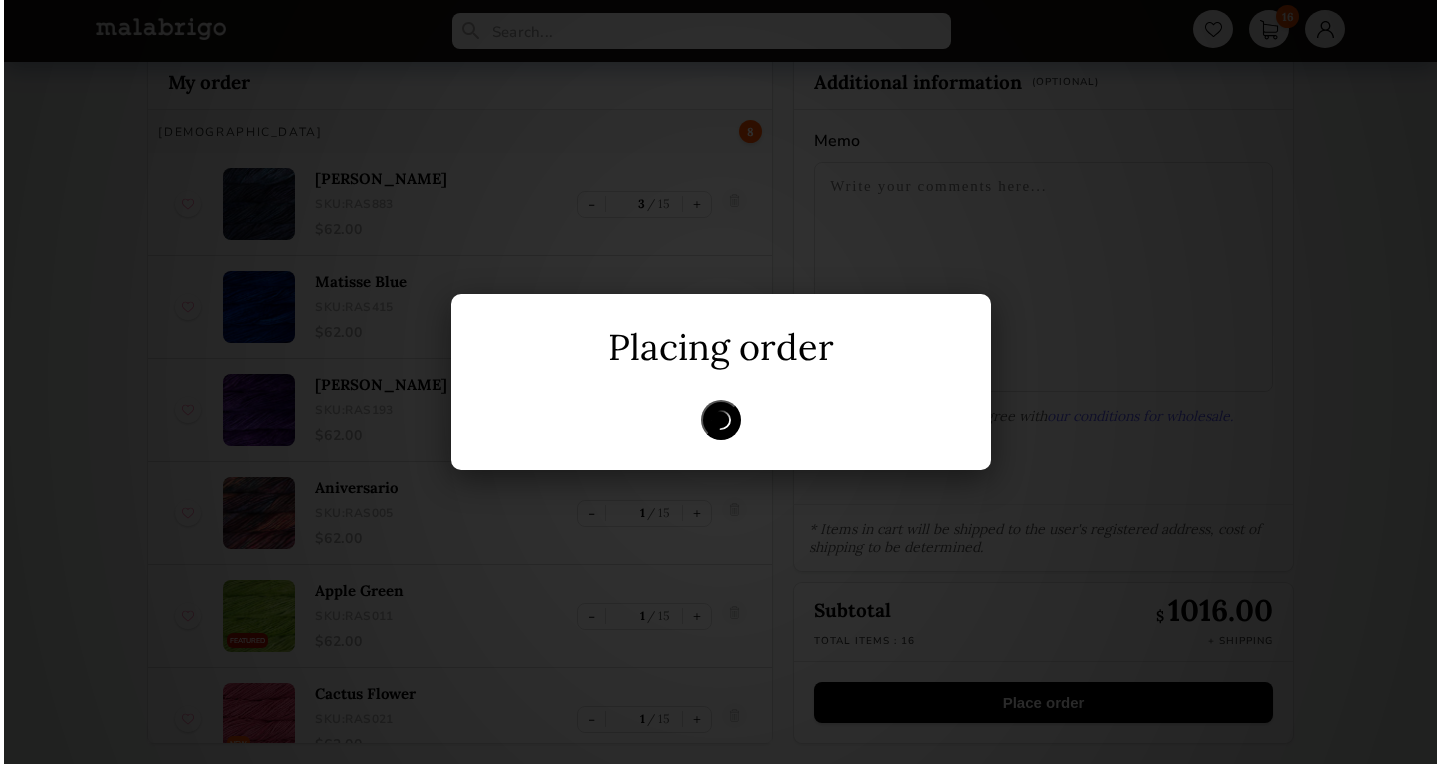 scroll, scrollTop: 0, scrollLeft: 0, axis: both 